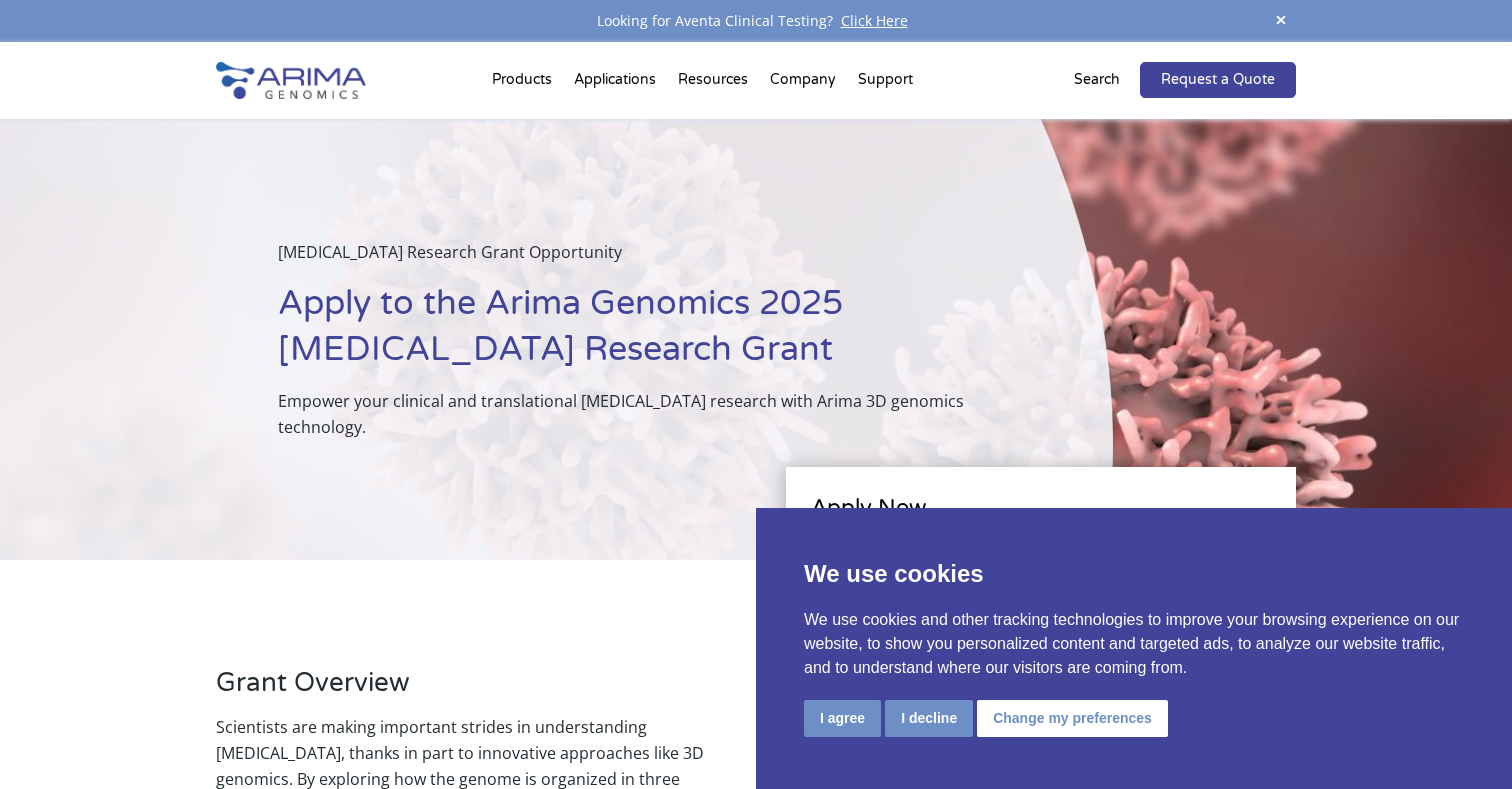 scroll, scrollTop: 0, scrollLeft: 0, axis: both 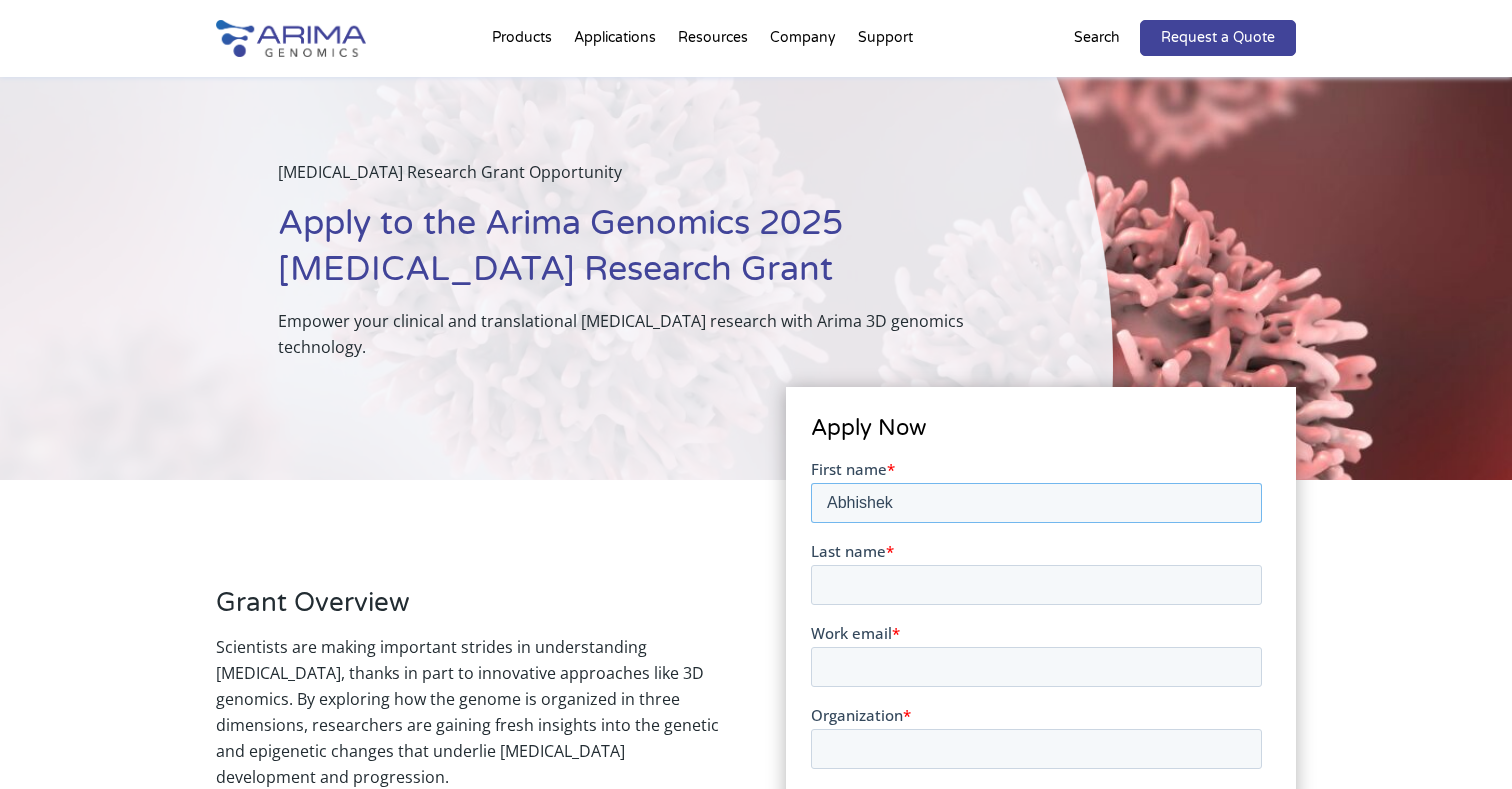 type on "Abhishek" 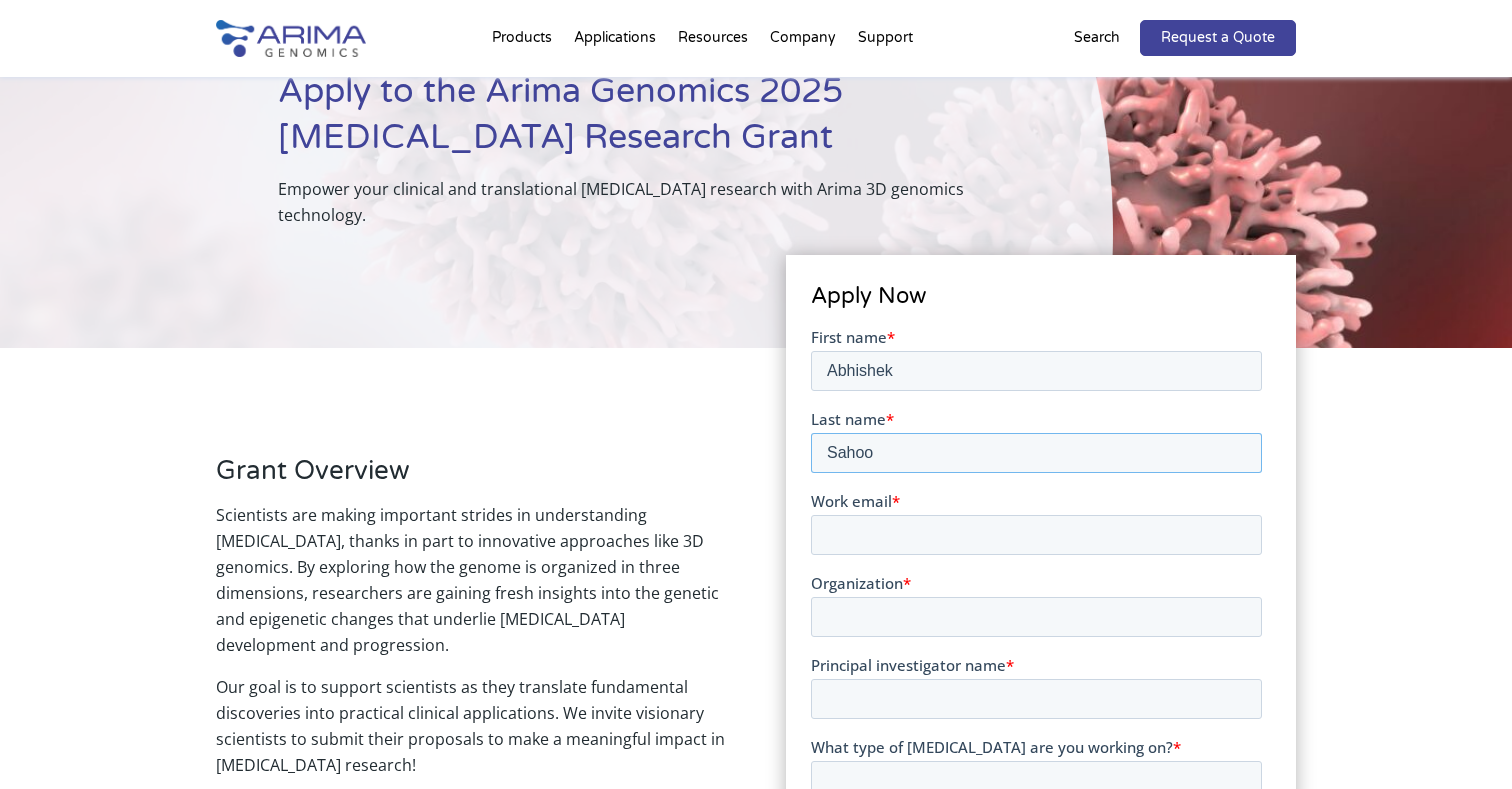 scroll, scrollTop: 278, scrollLeft: 0, axis: vertical 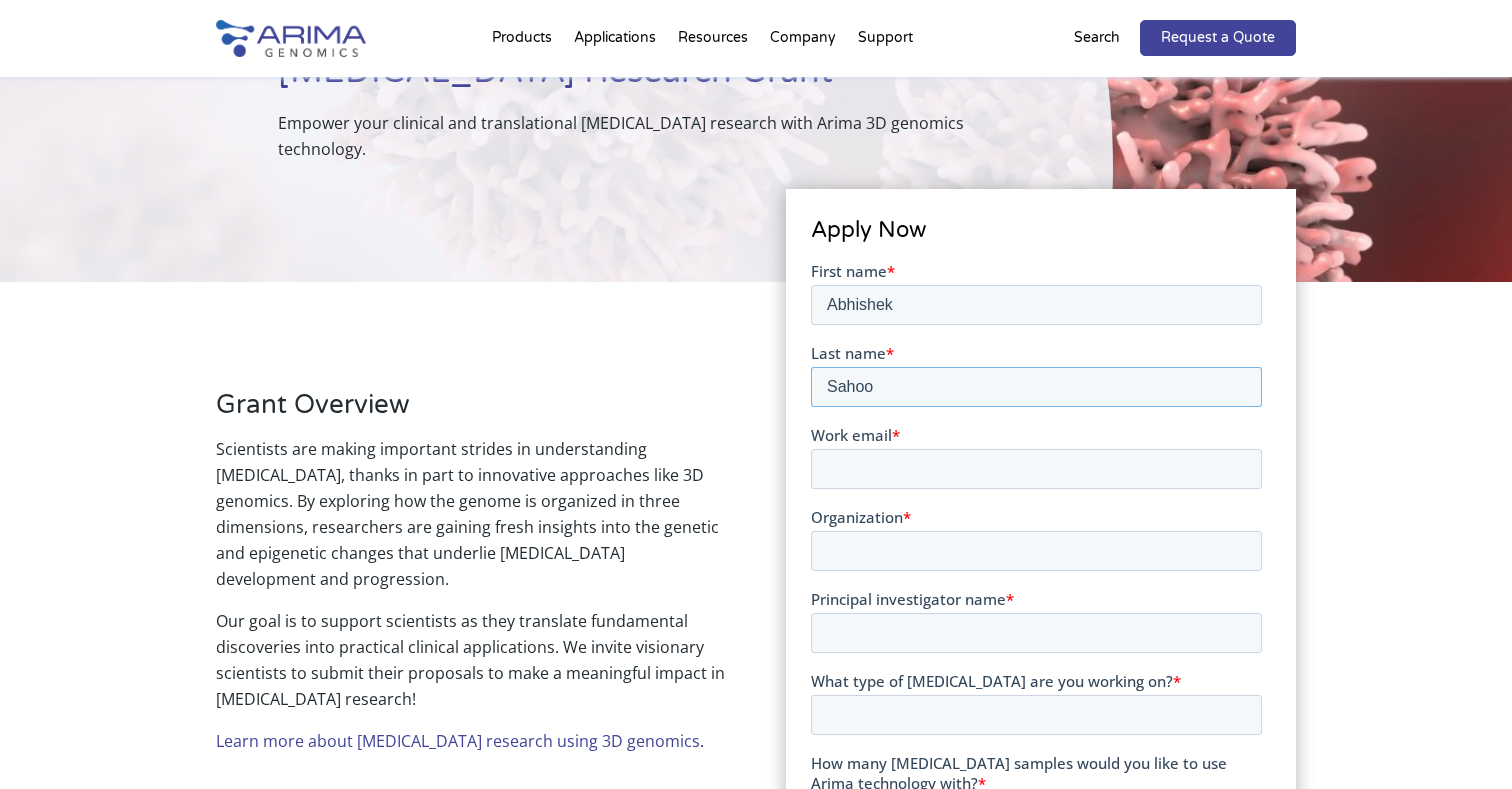 type on "Sahoo" 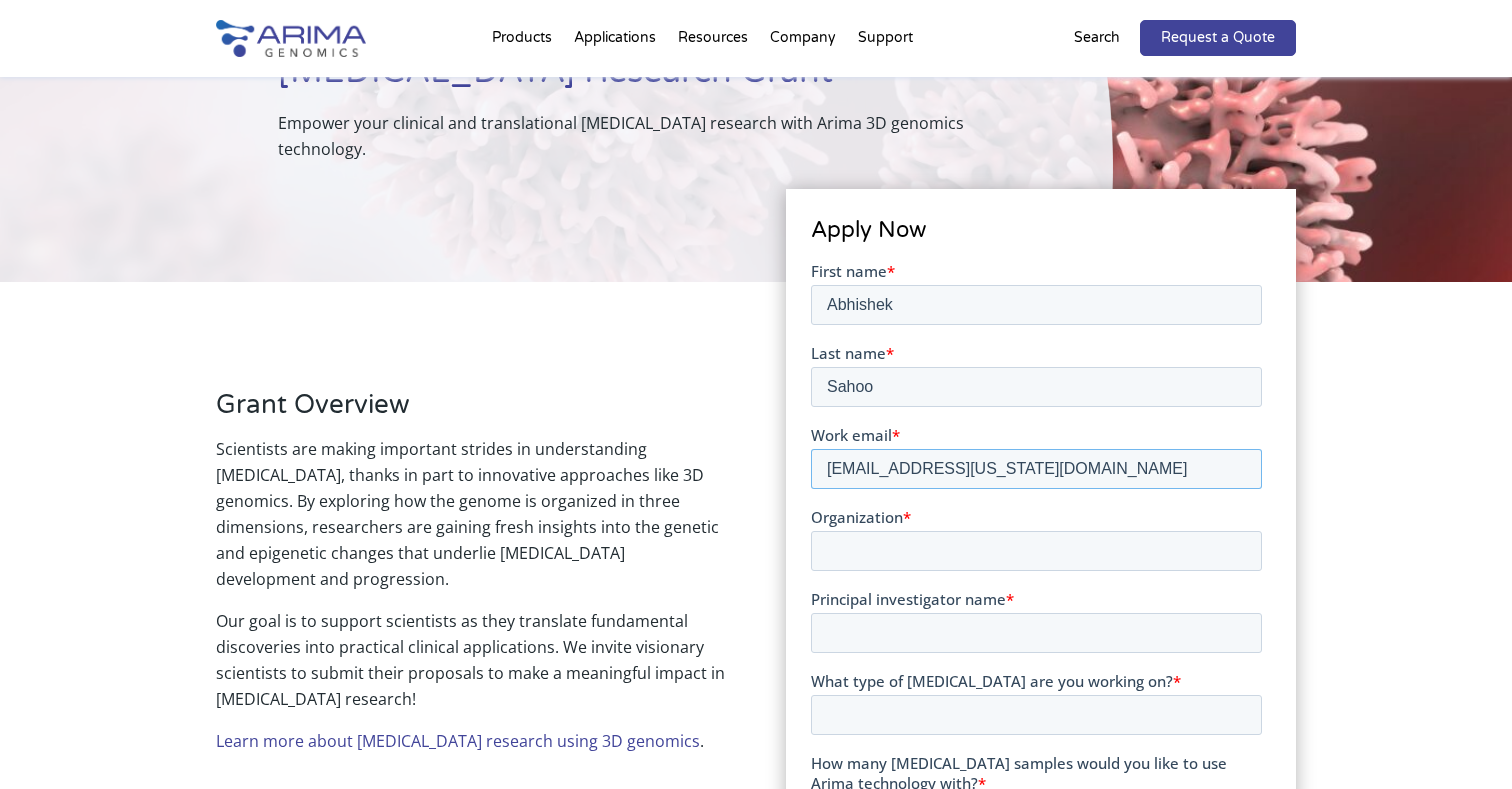 type on "asahoo1@tennessee.edu" 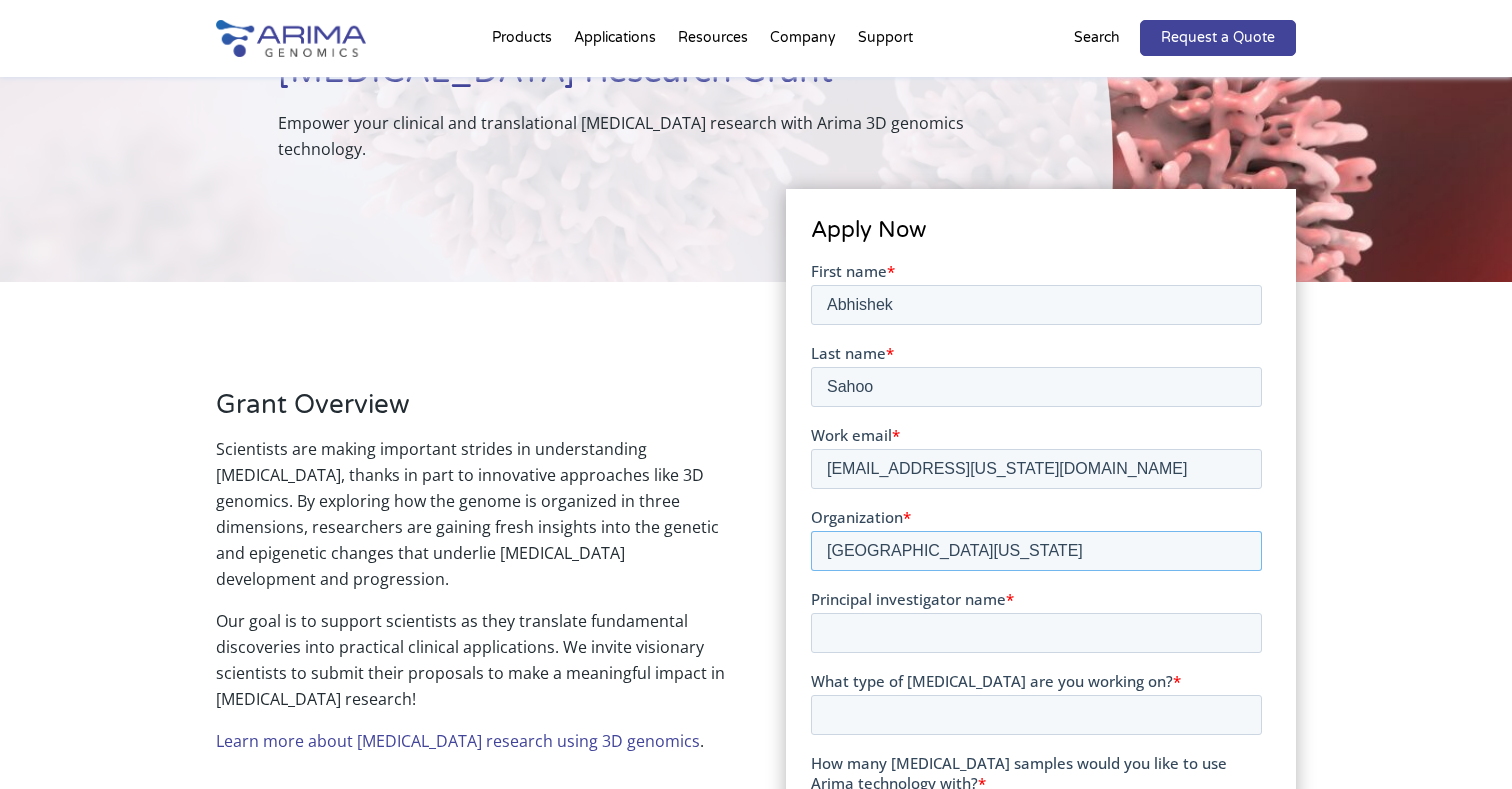 type on "University of Tennessee" 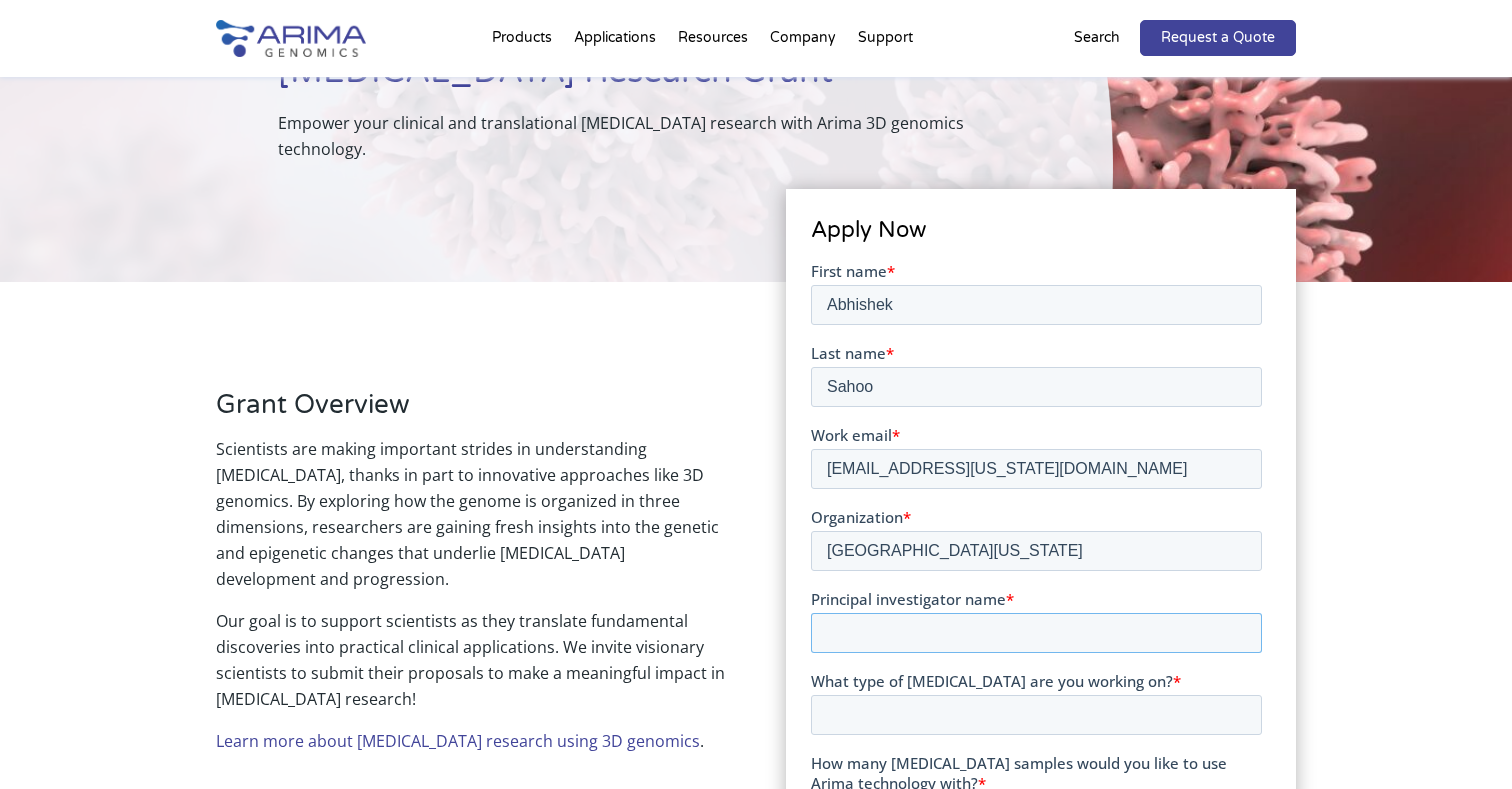 drag, startPoint x: 845, startPoint y: 551, endPoint x: 958, endPoint y: 637, distance: 142.00352 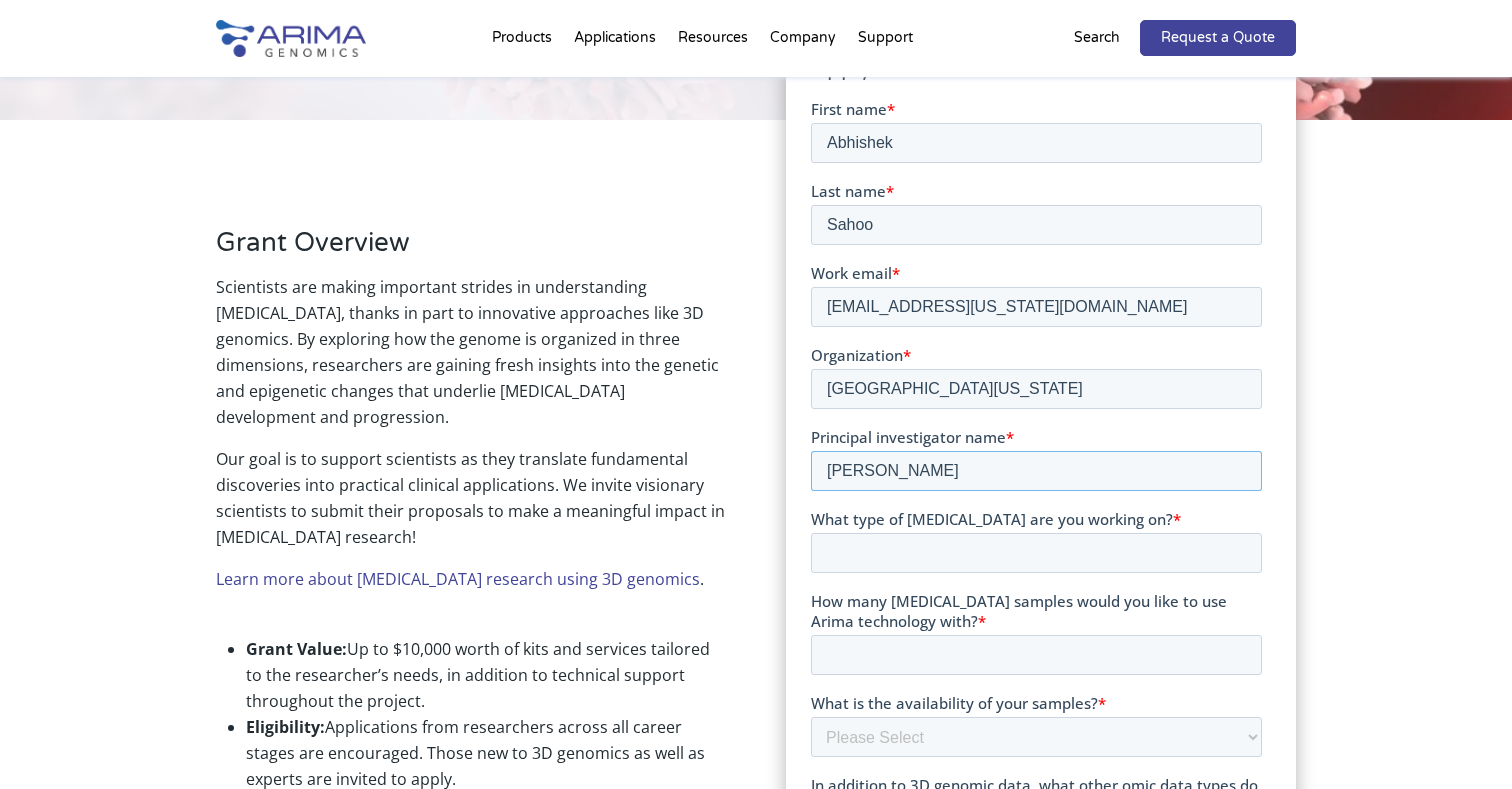 scroll, scrollTop: 451, scrollLeft: 0, axis: vertical 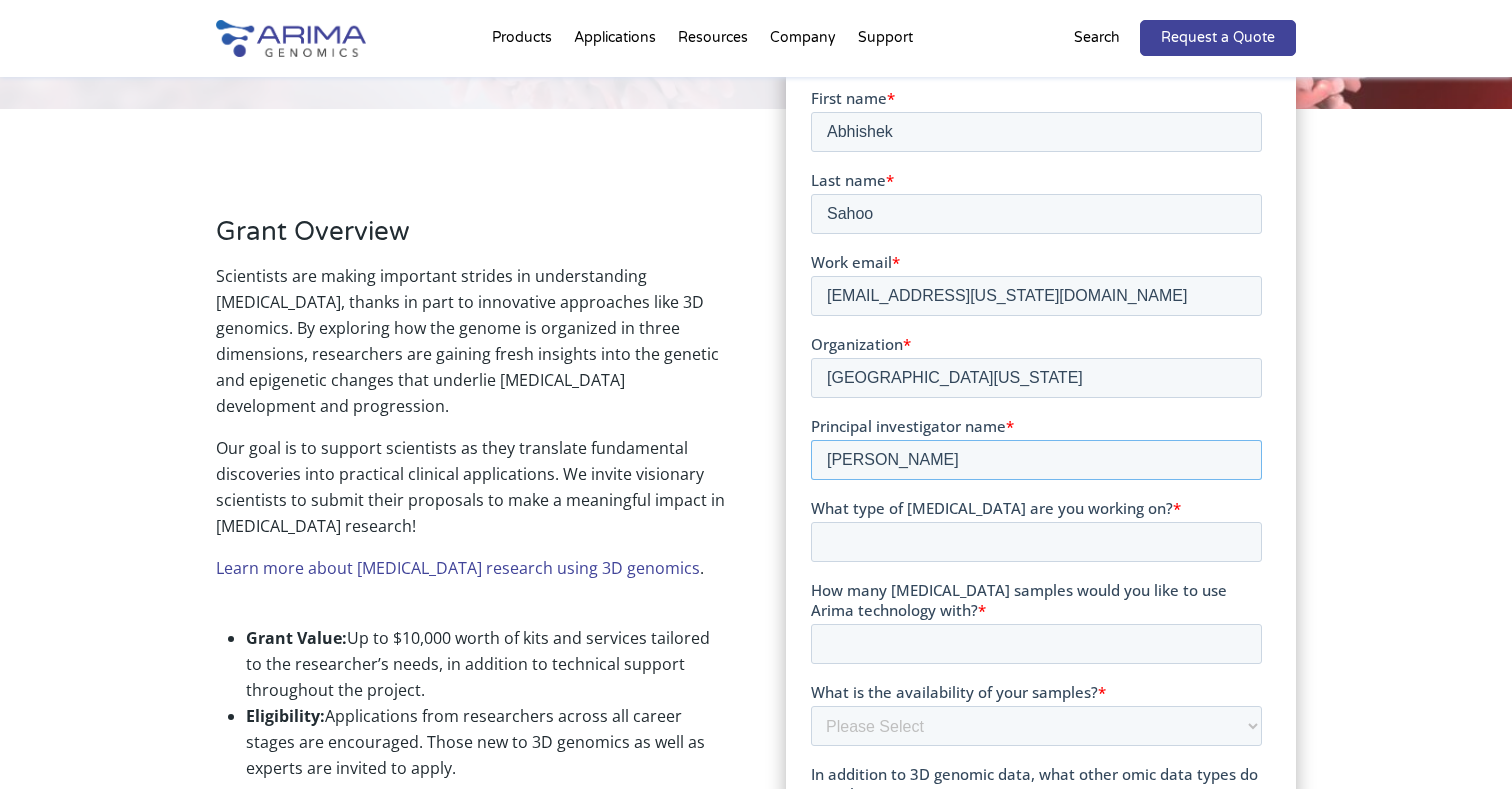 type on "Rachel P McCord" 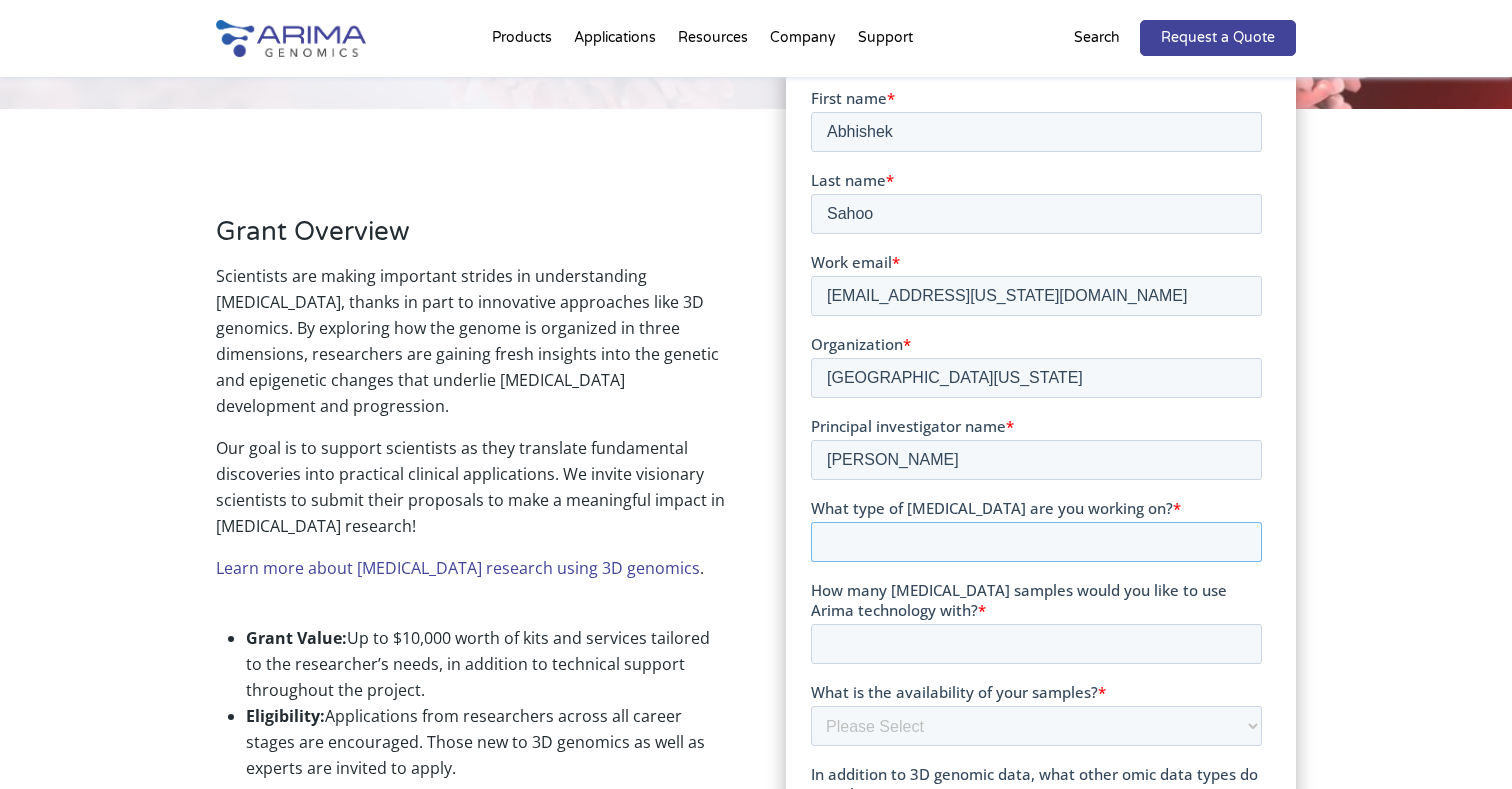 click on "What type of cancer are you working on?  *" at bounding box center [1035, 541] 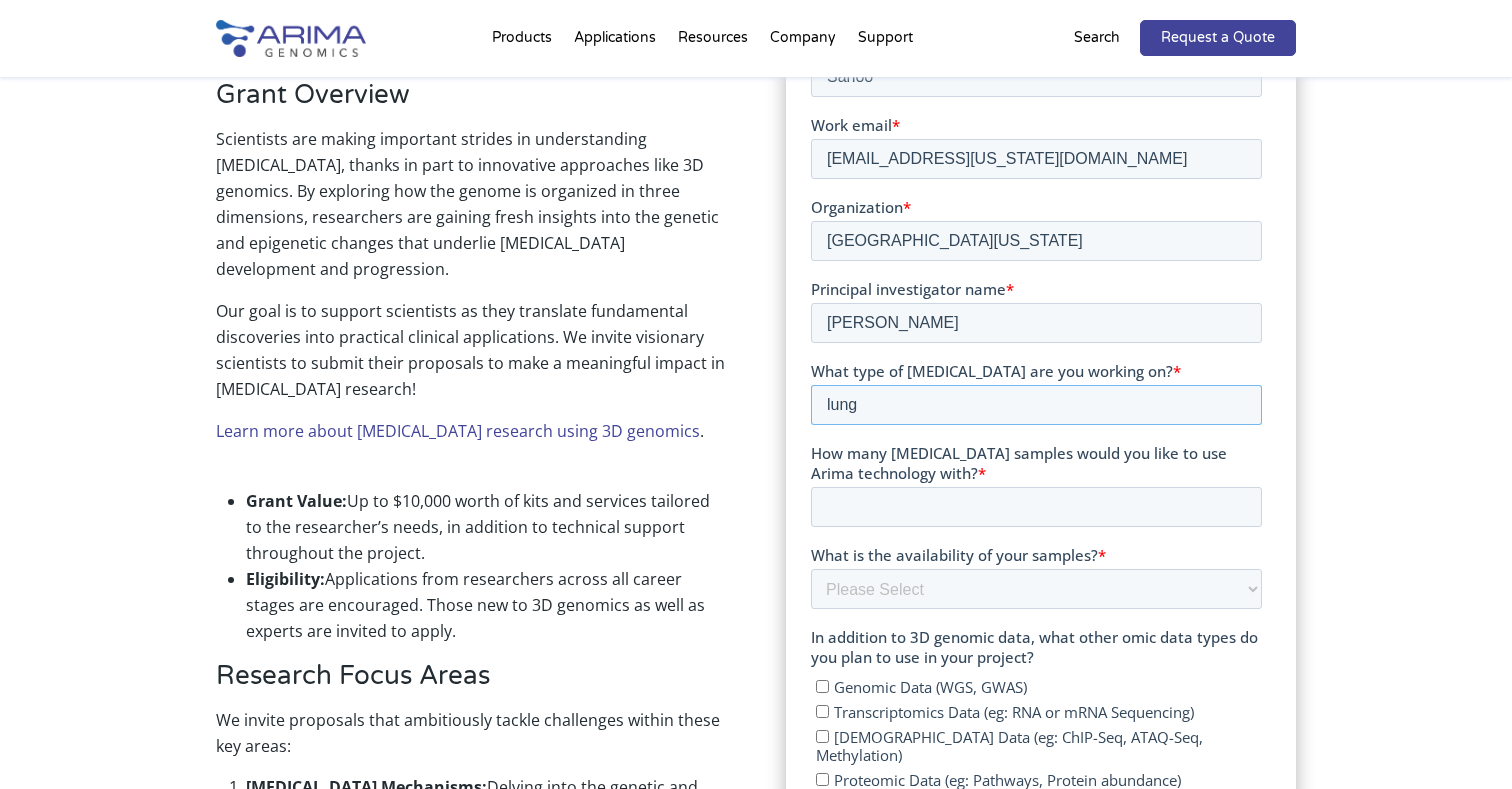 scroll, scrollTop: 604, scrollLeft: 0, axis: vertical 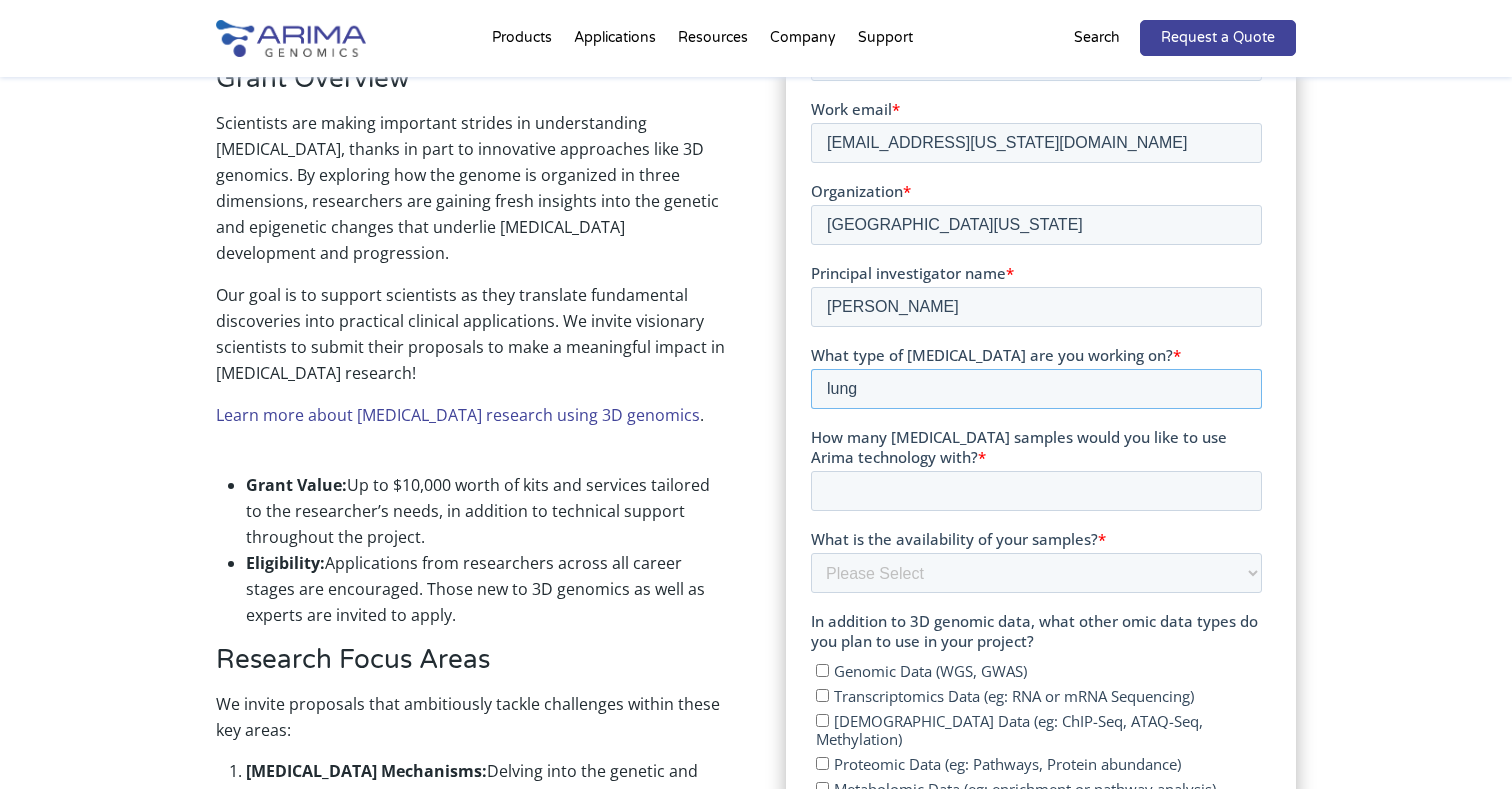 type on "lung" 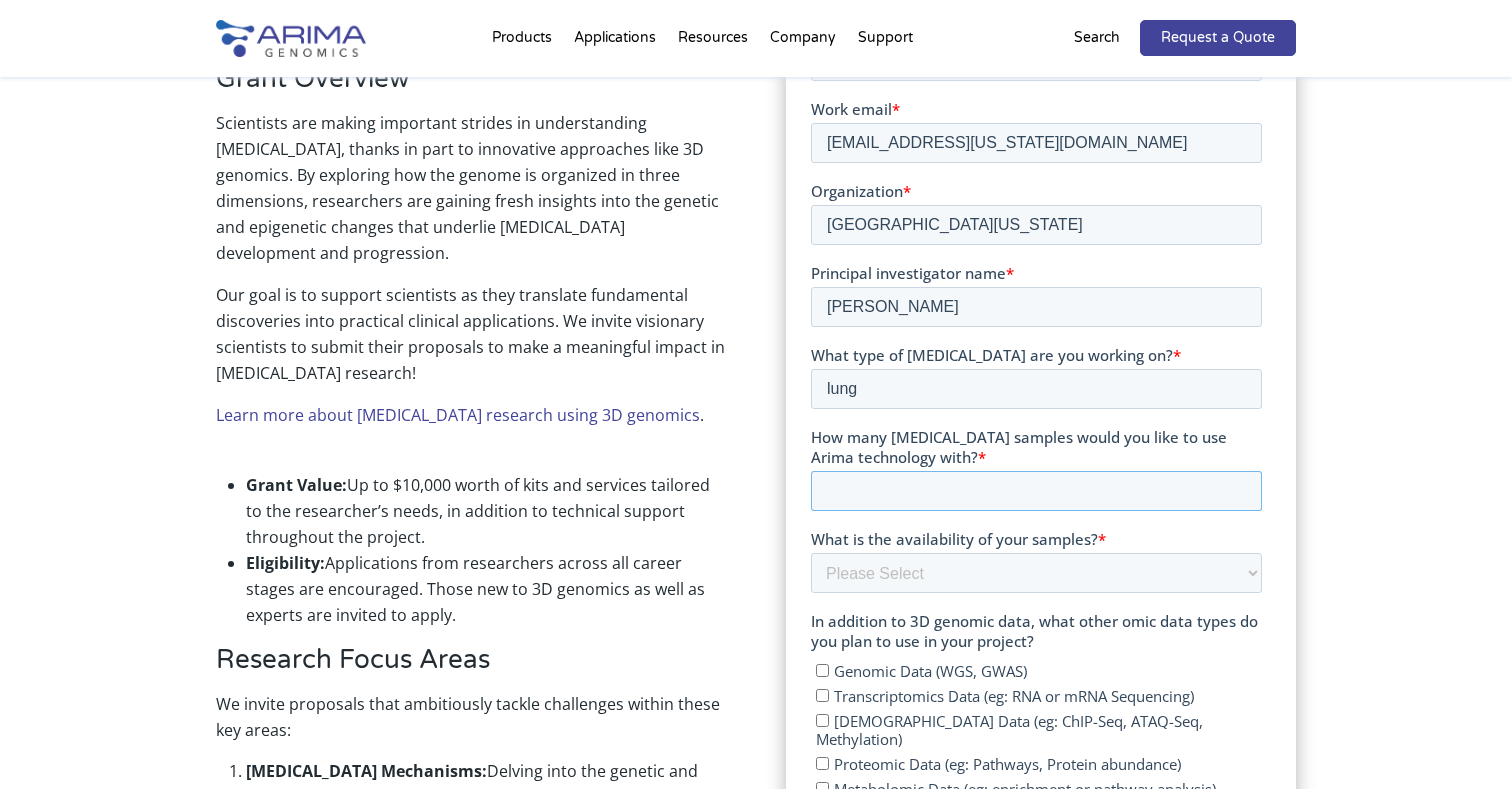 click on "How many cancer samples would you like to use Arima technology with? *" at bounding box center [1035, 491] 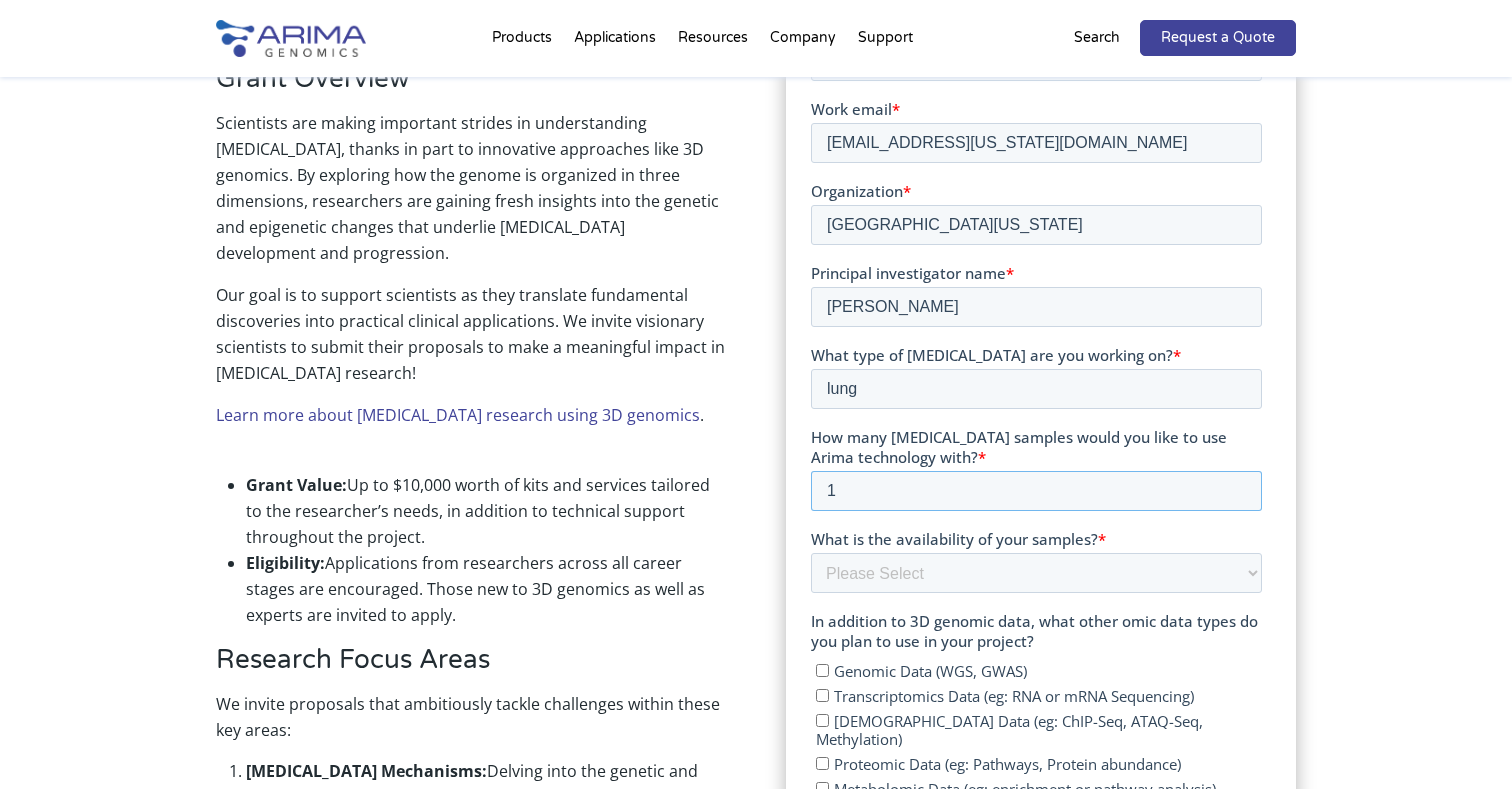click on "1" at bounding box center (1035, 491) 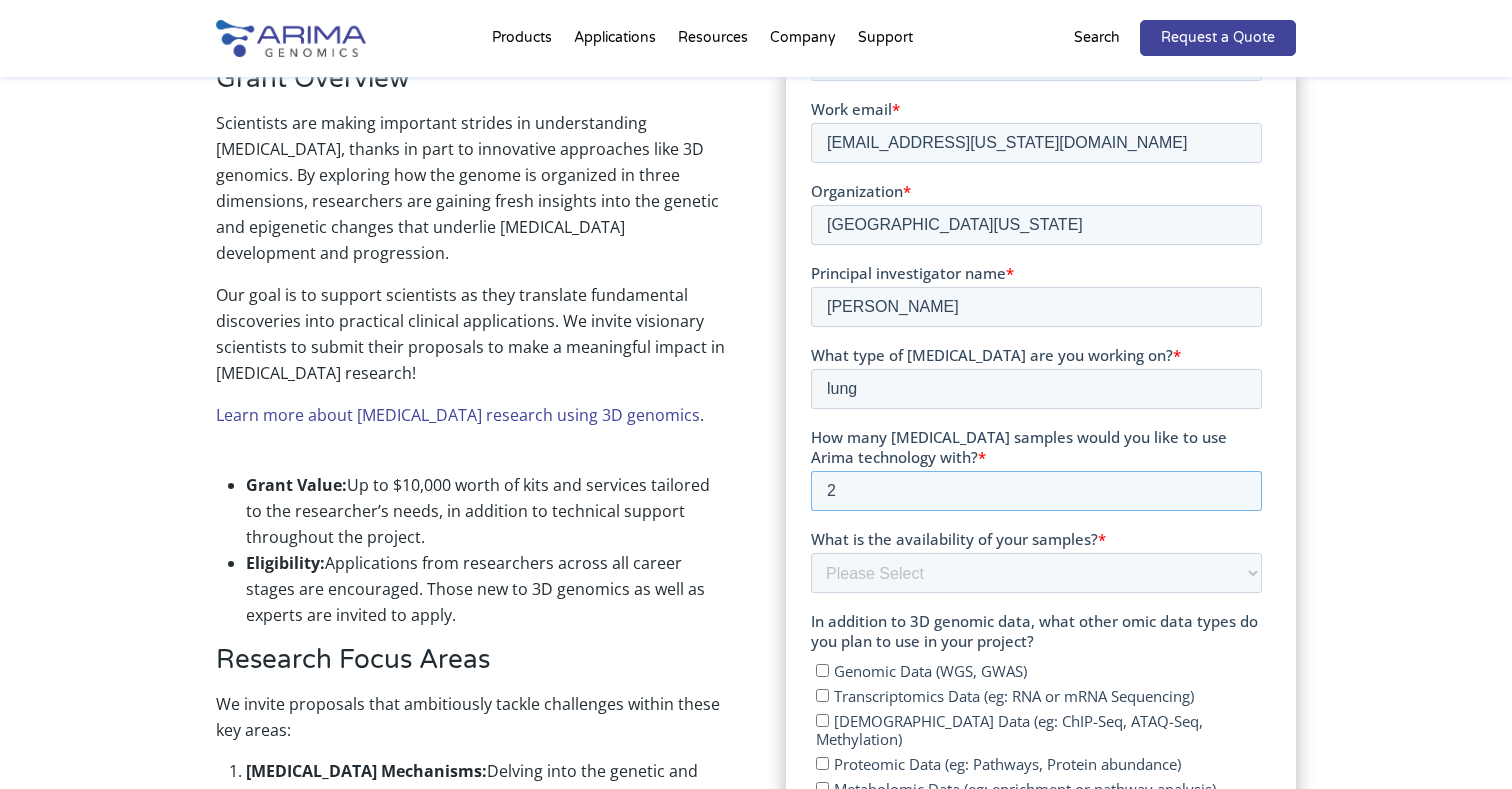 click on "2" at bounding box center (1035, 491) 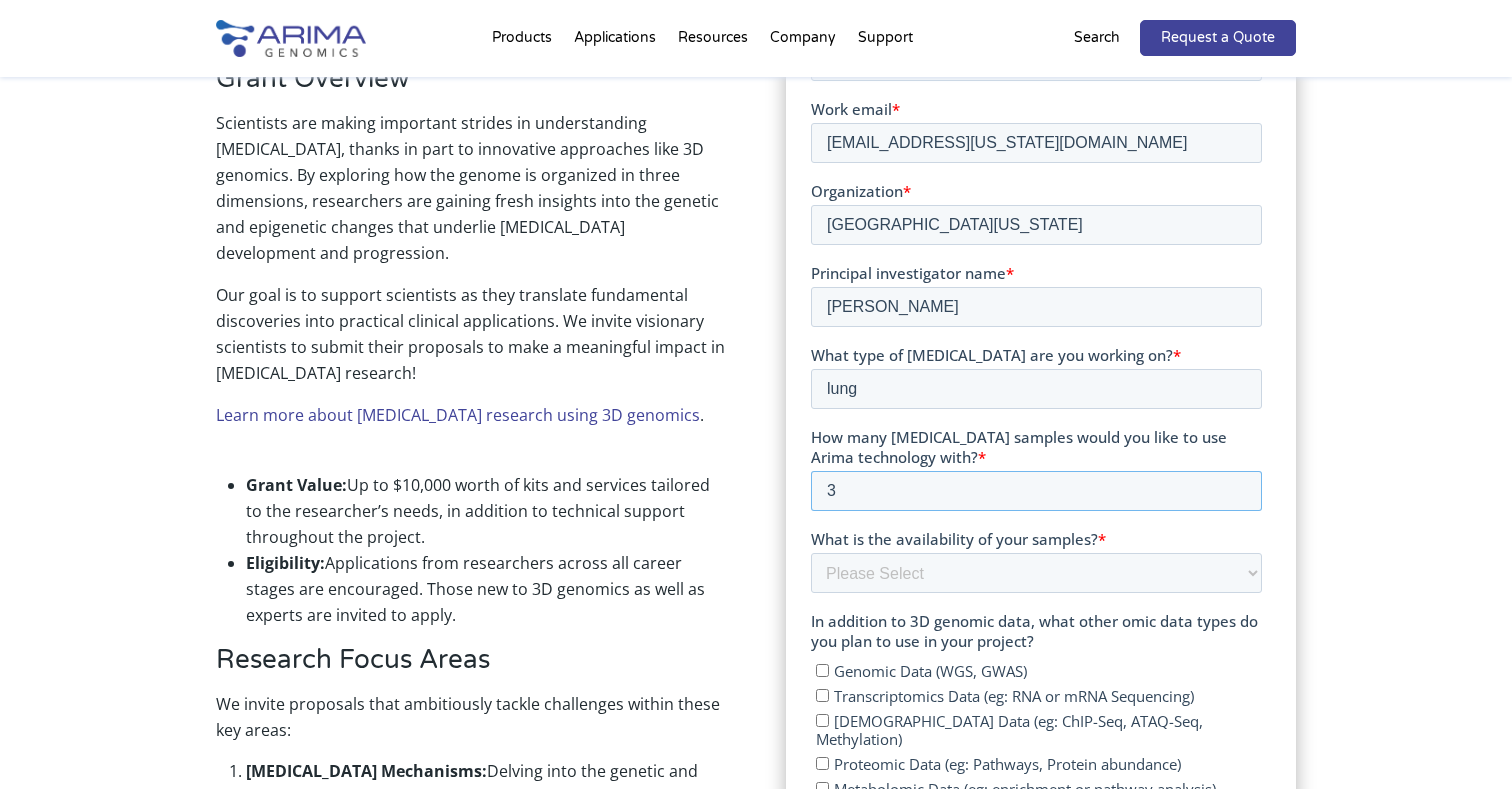 click on "3" at bounding box center (1035, 491) 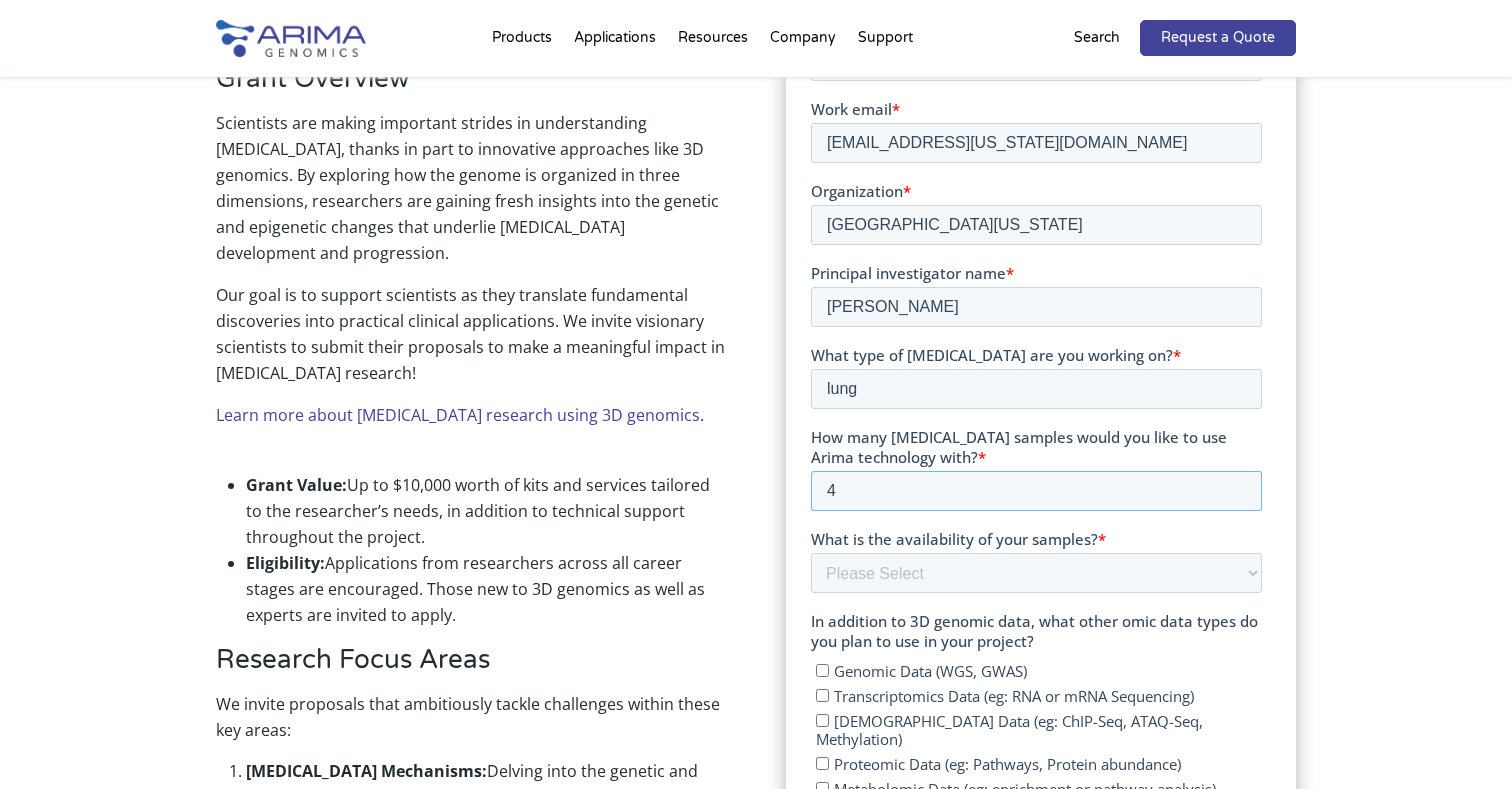 click on "4" at bounding box center [1035, 491] 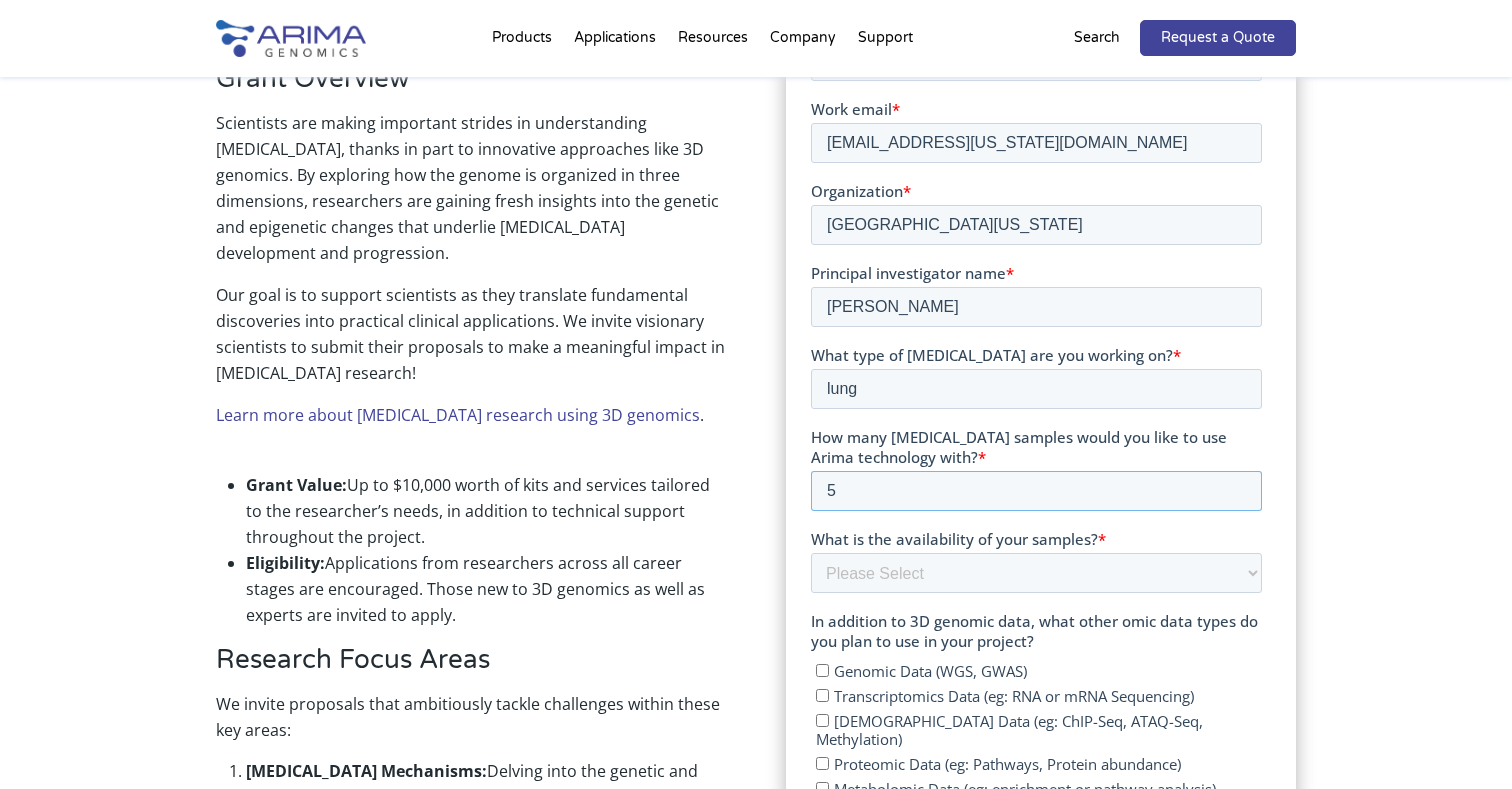 click on "5" at bounding box center (1035, 491) 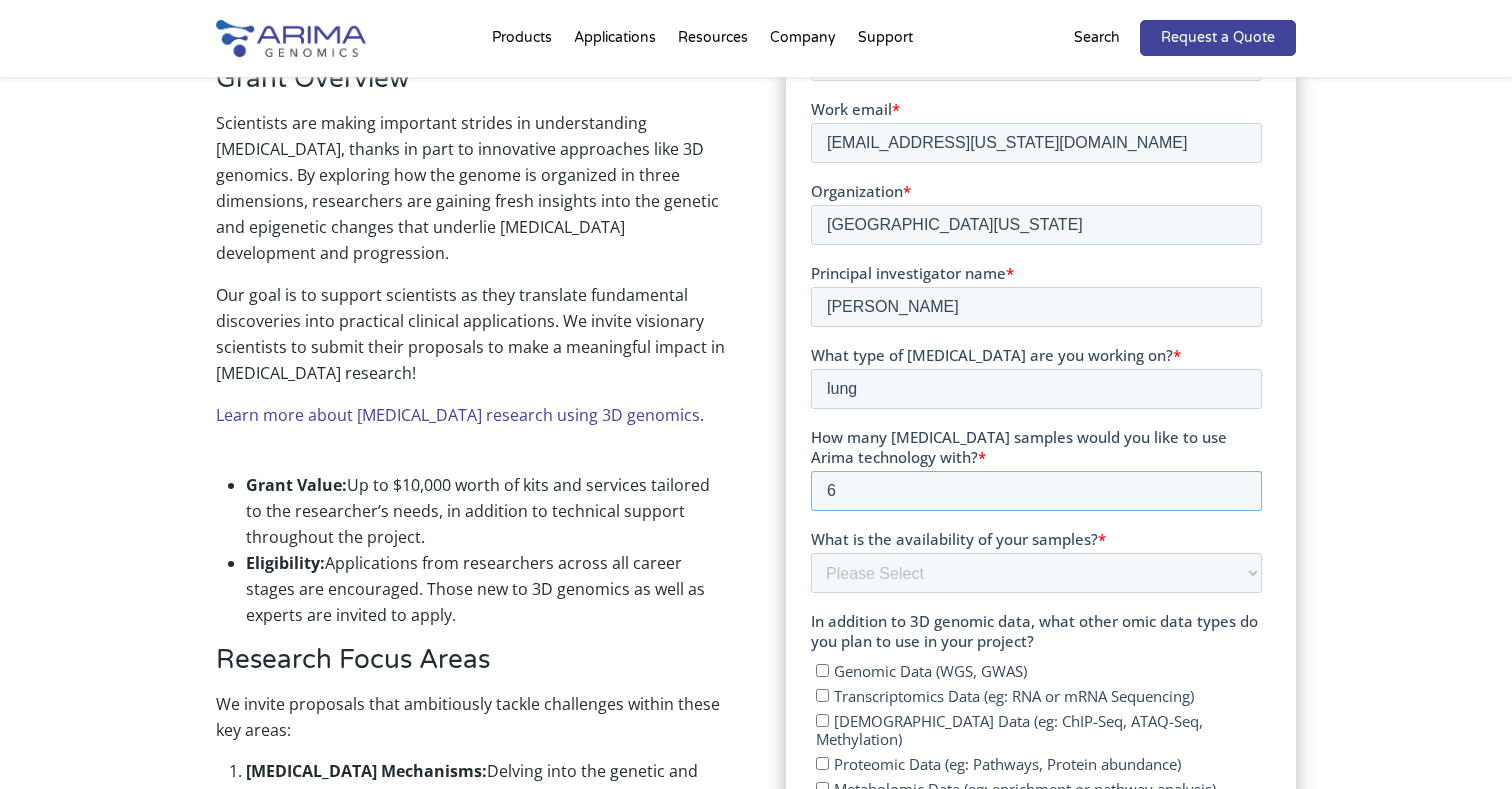click on "6" at bounding box center (1035, 491) 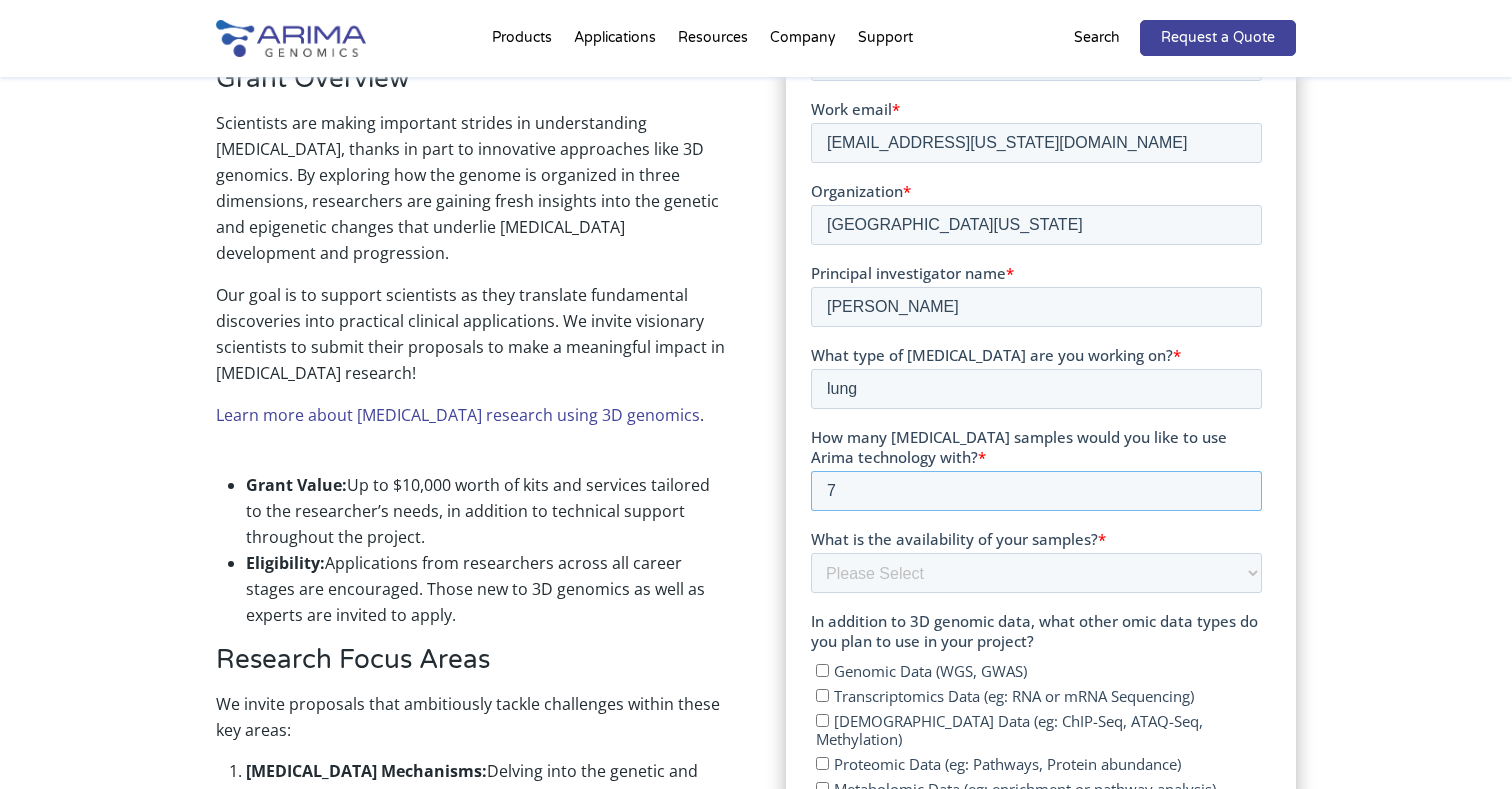 click on "7" at bounding box center [1035, 491] 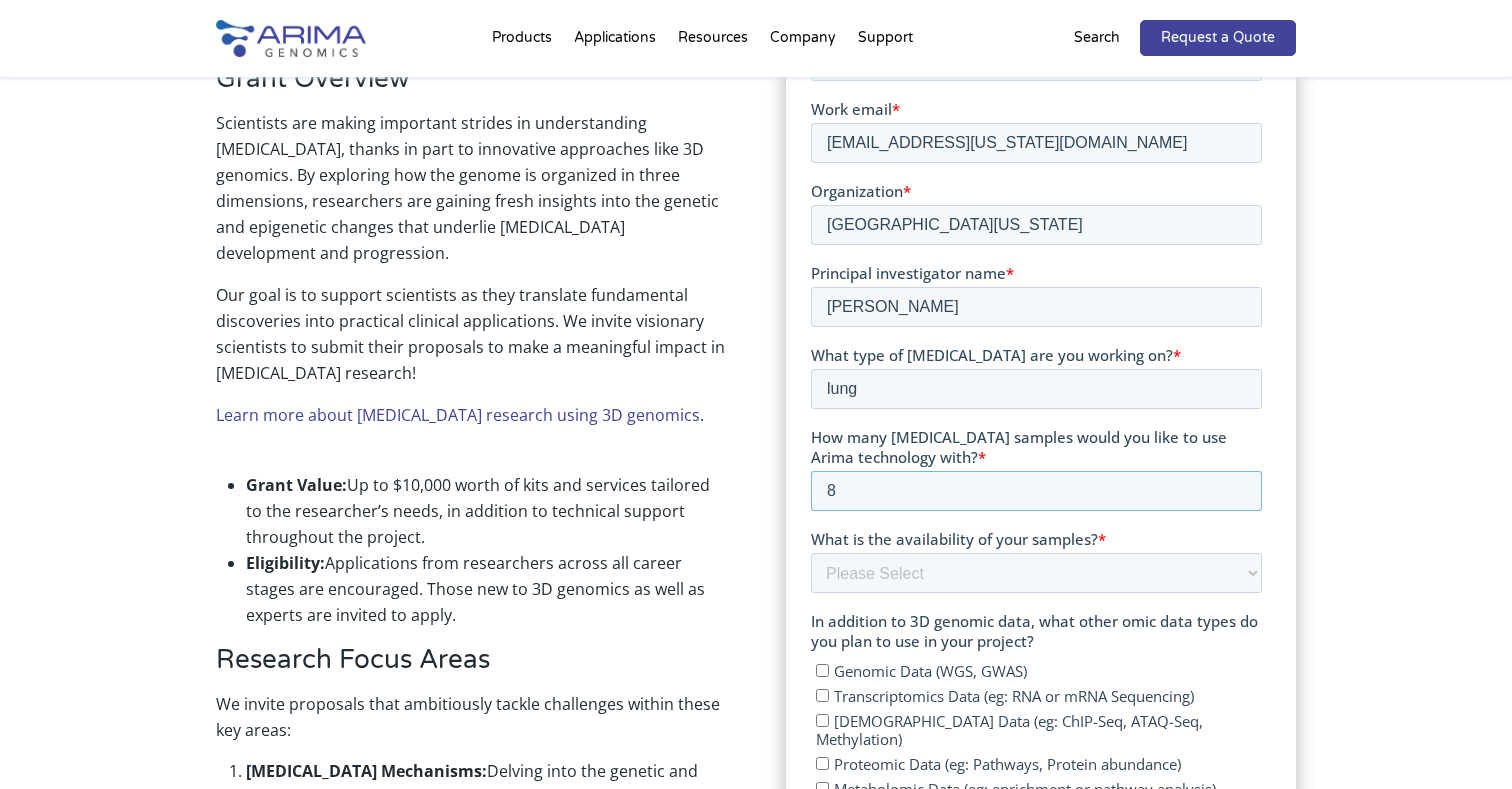 click on "8" at bounding box center (1035, 491) 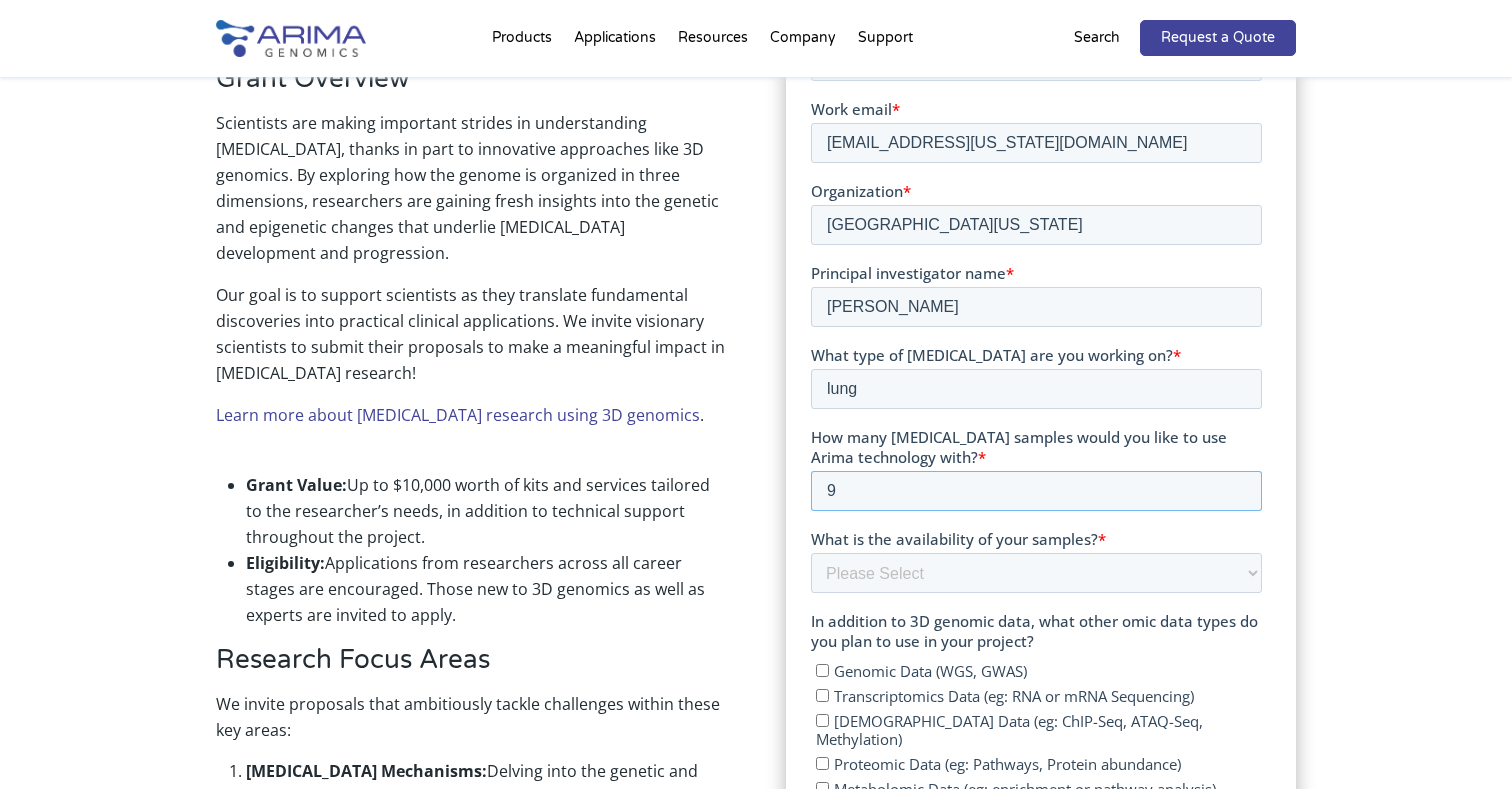 click on "9" at bounding box center [1035, 491] 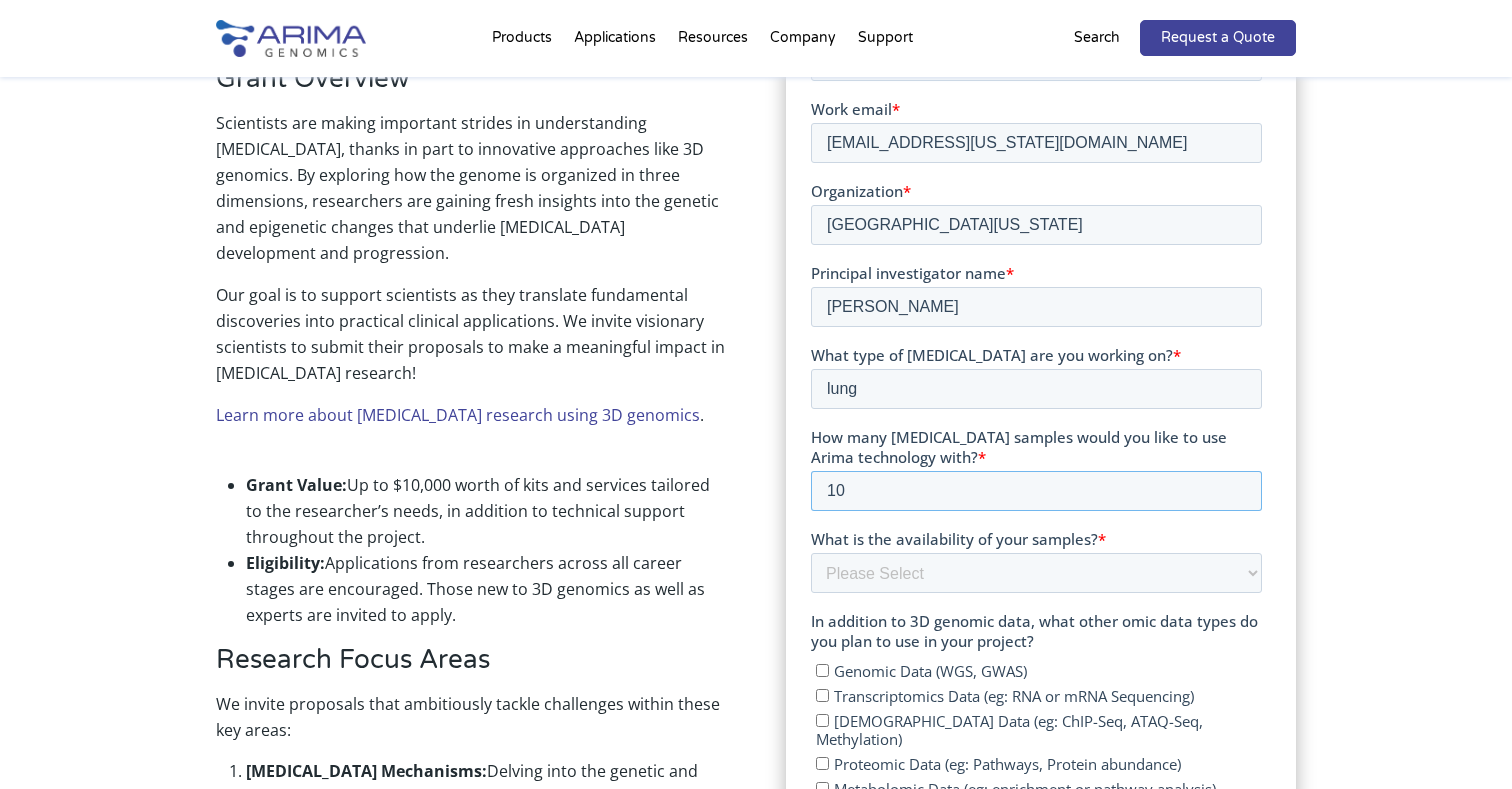 click on "10" at bounding box center [1035, 491] 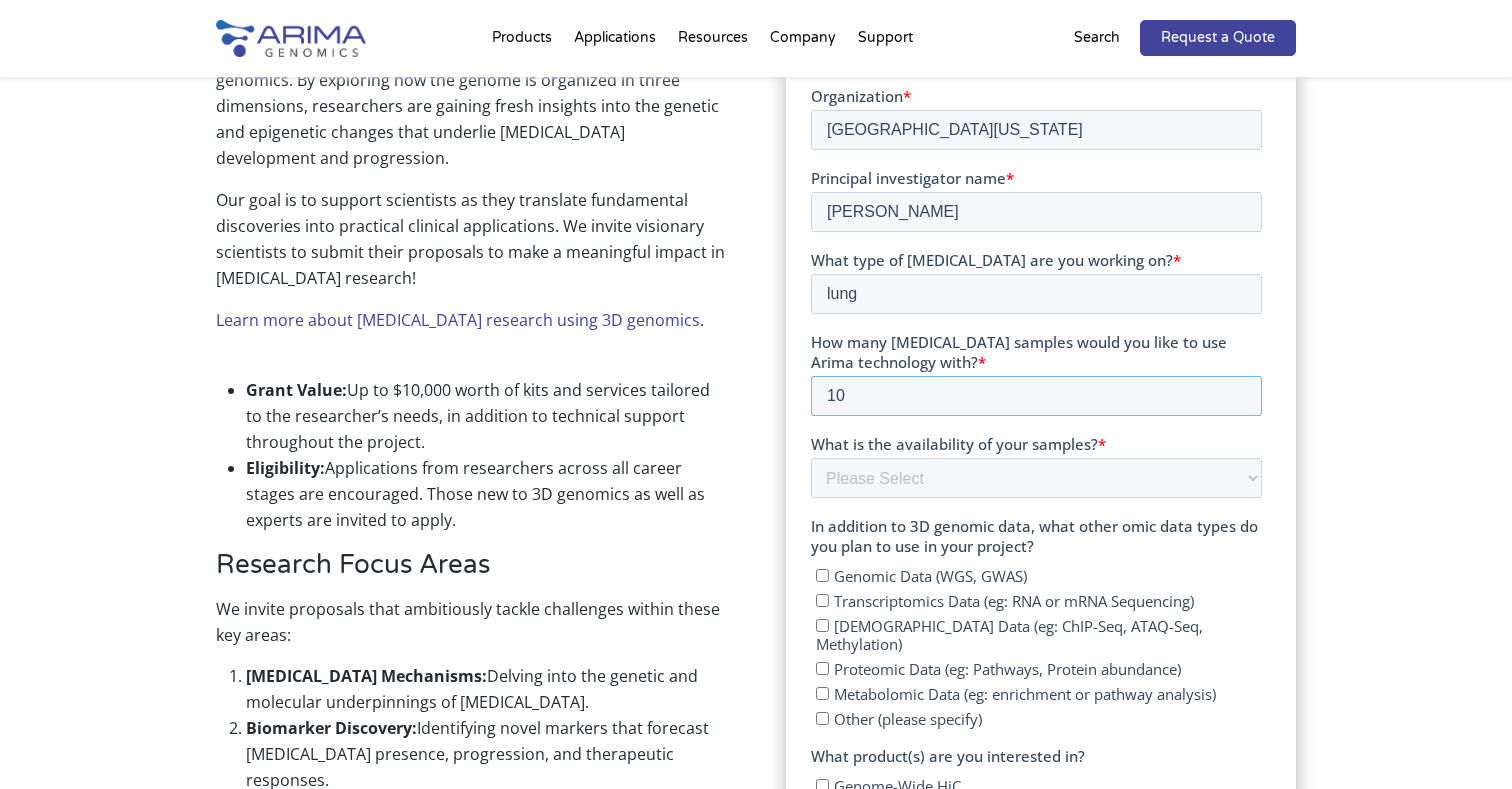scroll, scrollTop: 699, scrollLeft: 0, axis: vertical 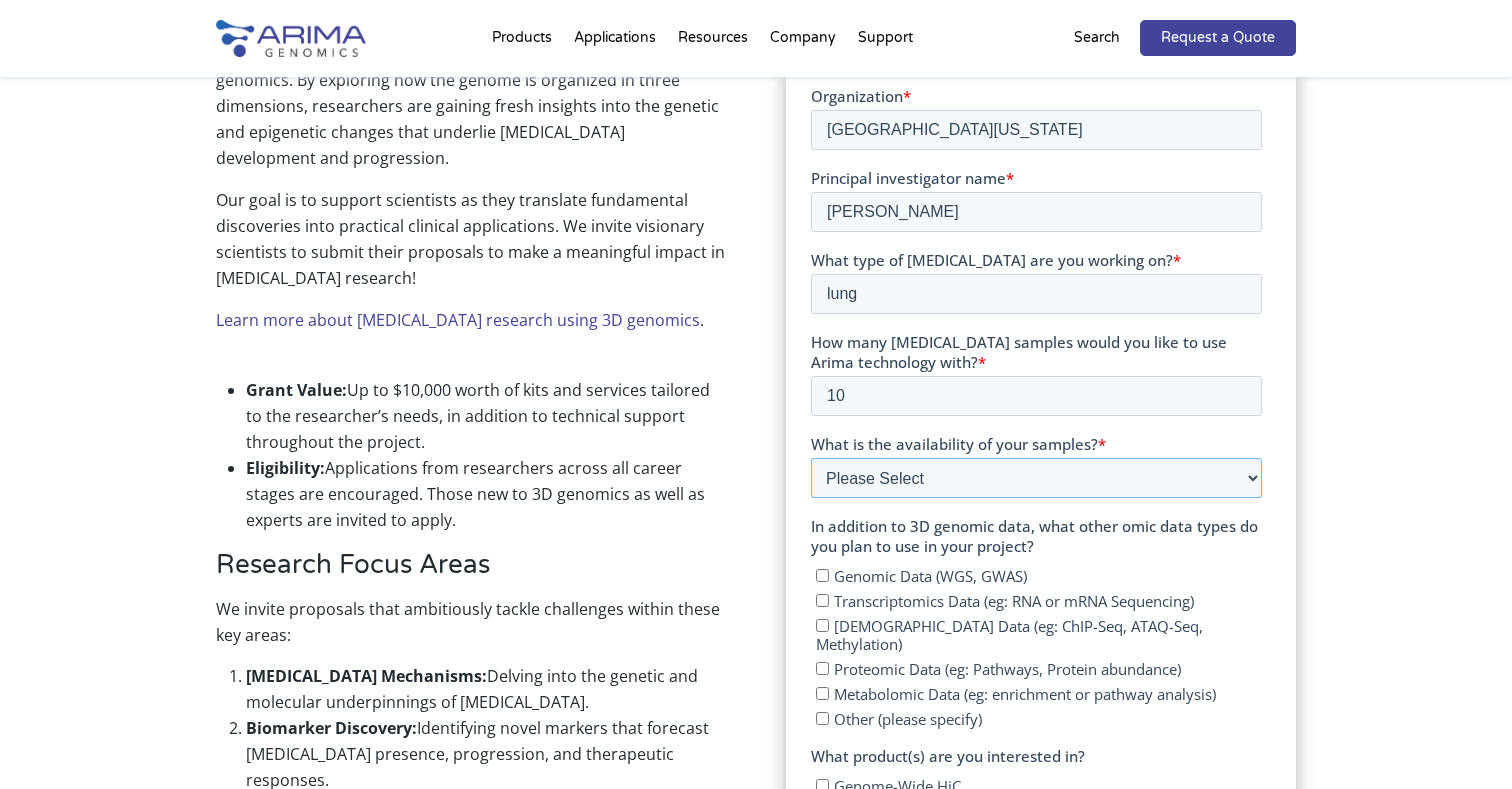 click on "Please Select Currently ready for use Will be ready within 2 months Will take longer than 2 months to acquire" at bounding box center [1035, 478] 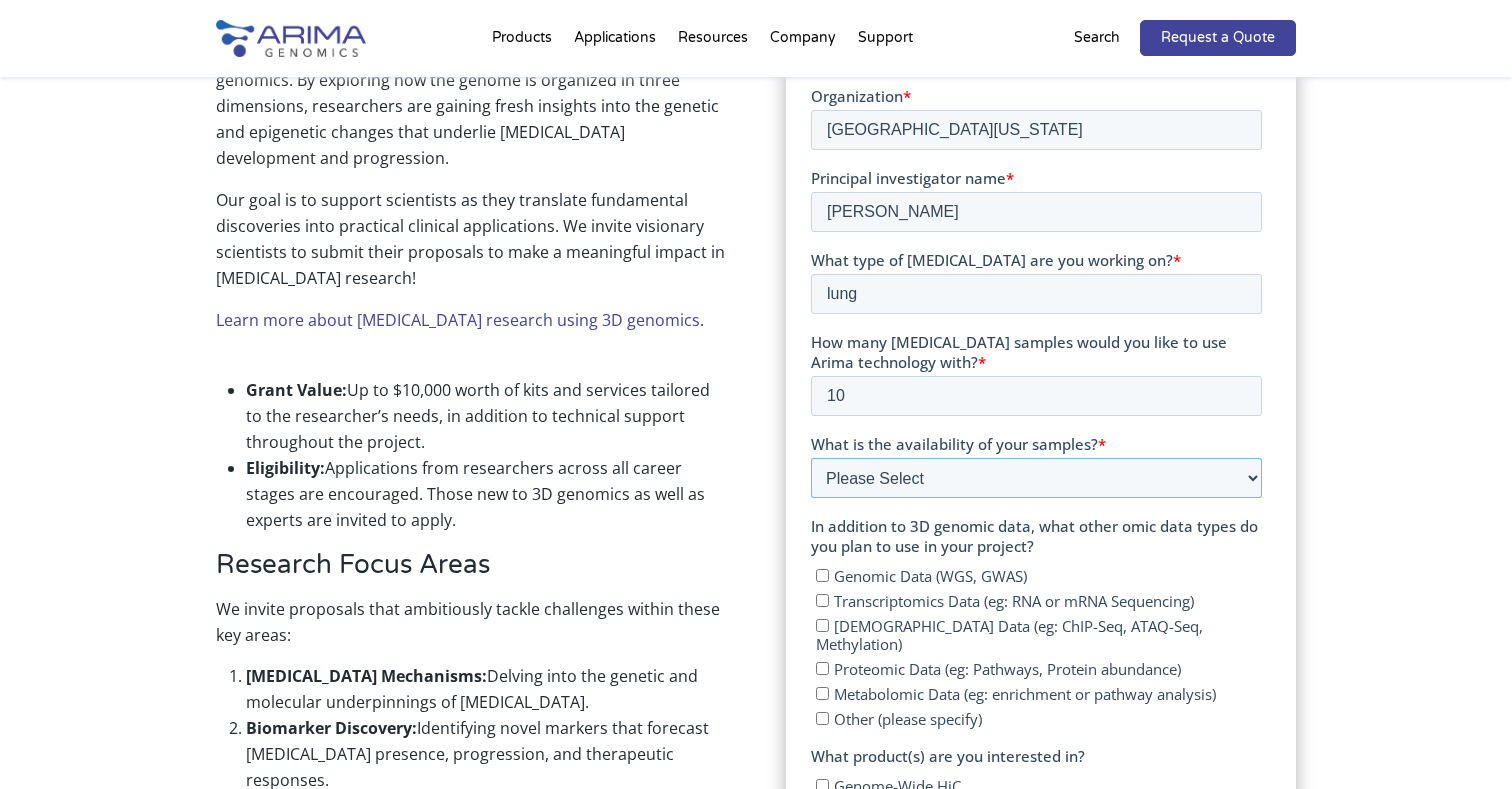 select on "Will be ready within 2 months" 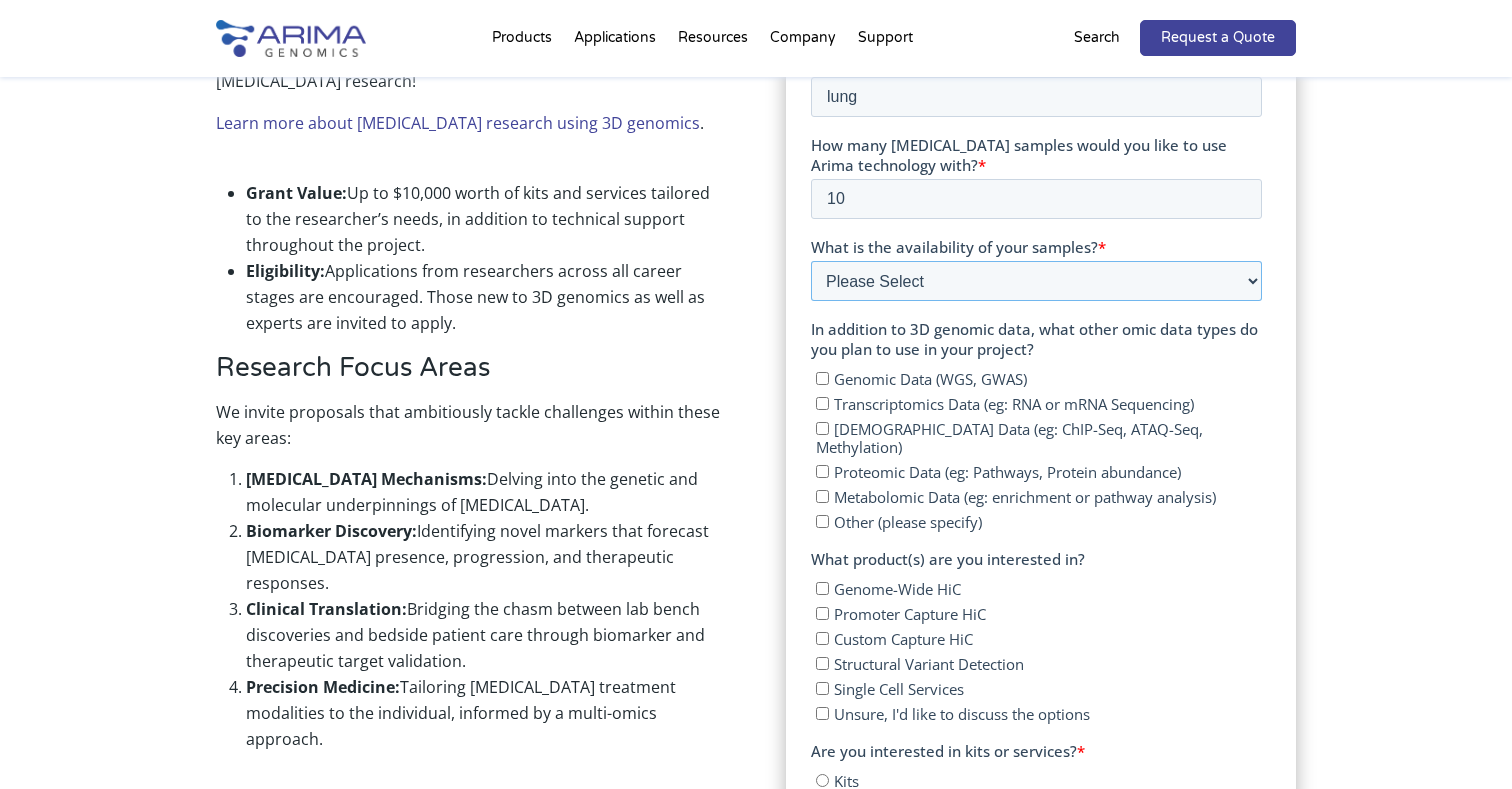 scroll, scrollTop: 897, scrollLeft: 0, axis: vertical 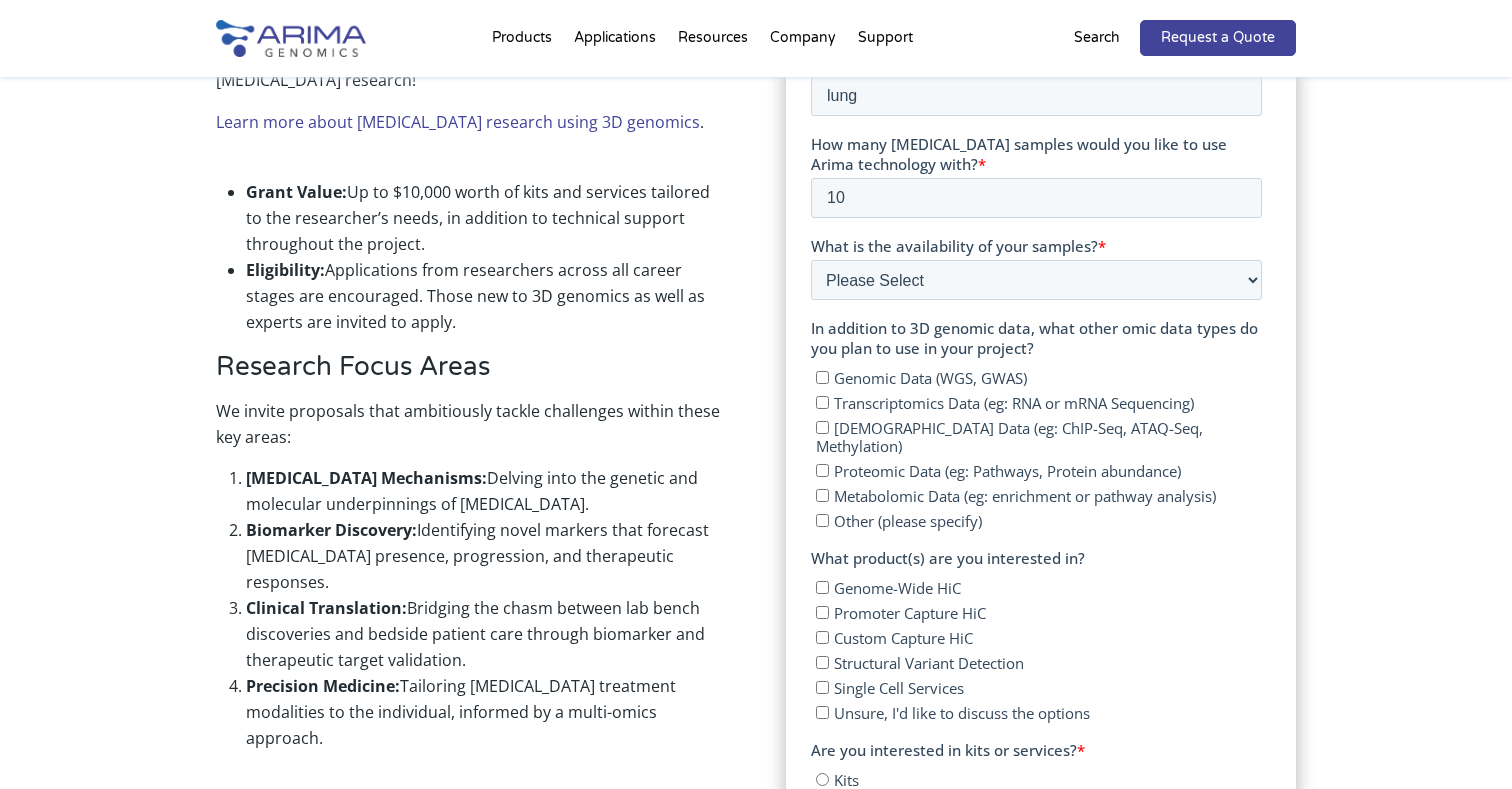 click on "Genomic Data (WGS, GWAS)" at bounding box center (1038, 377) 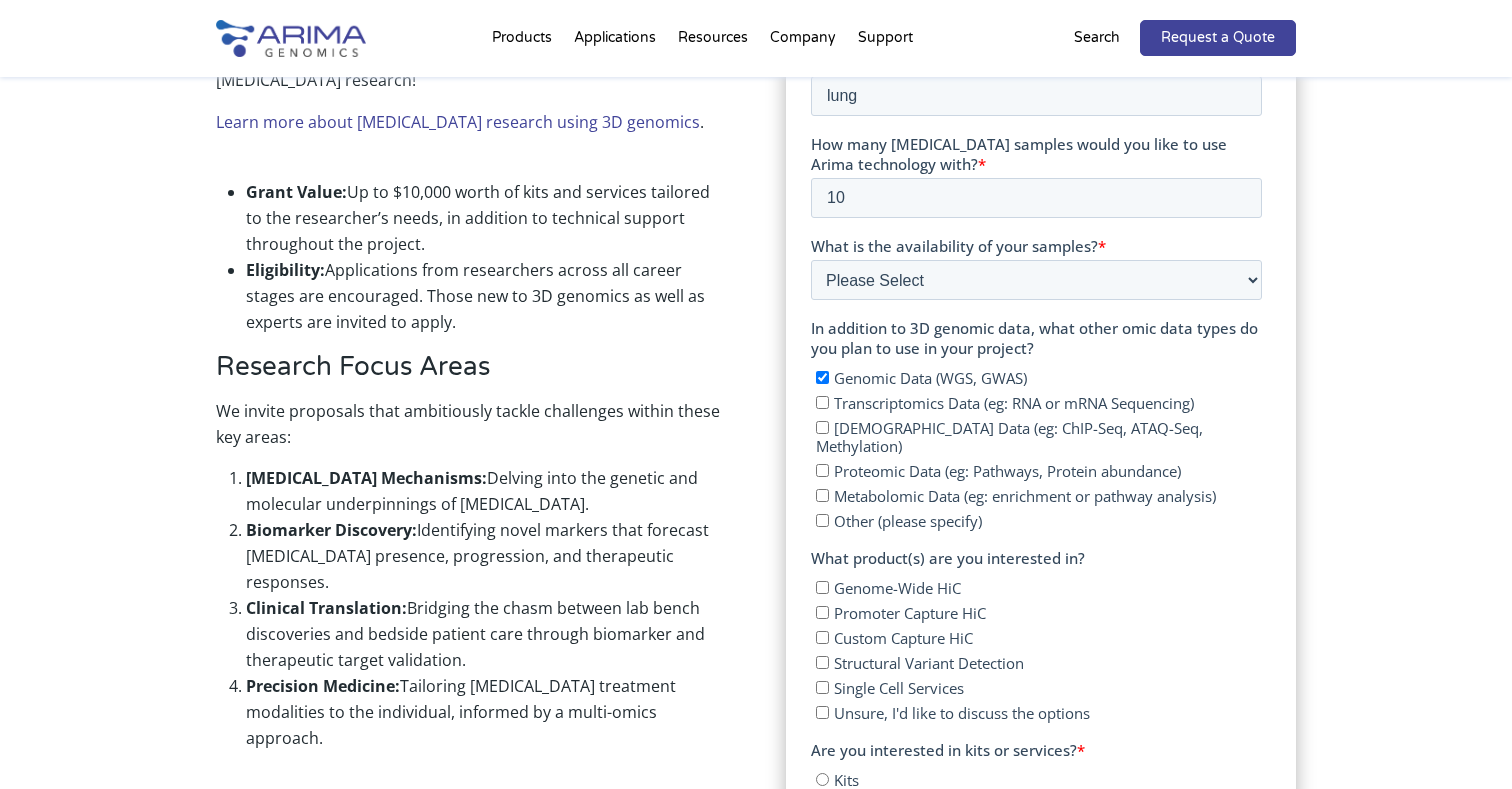 checkbox on "true" 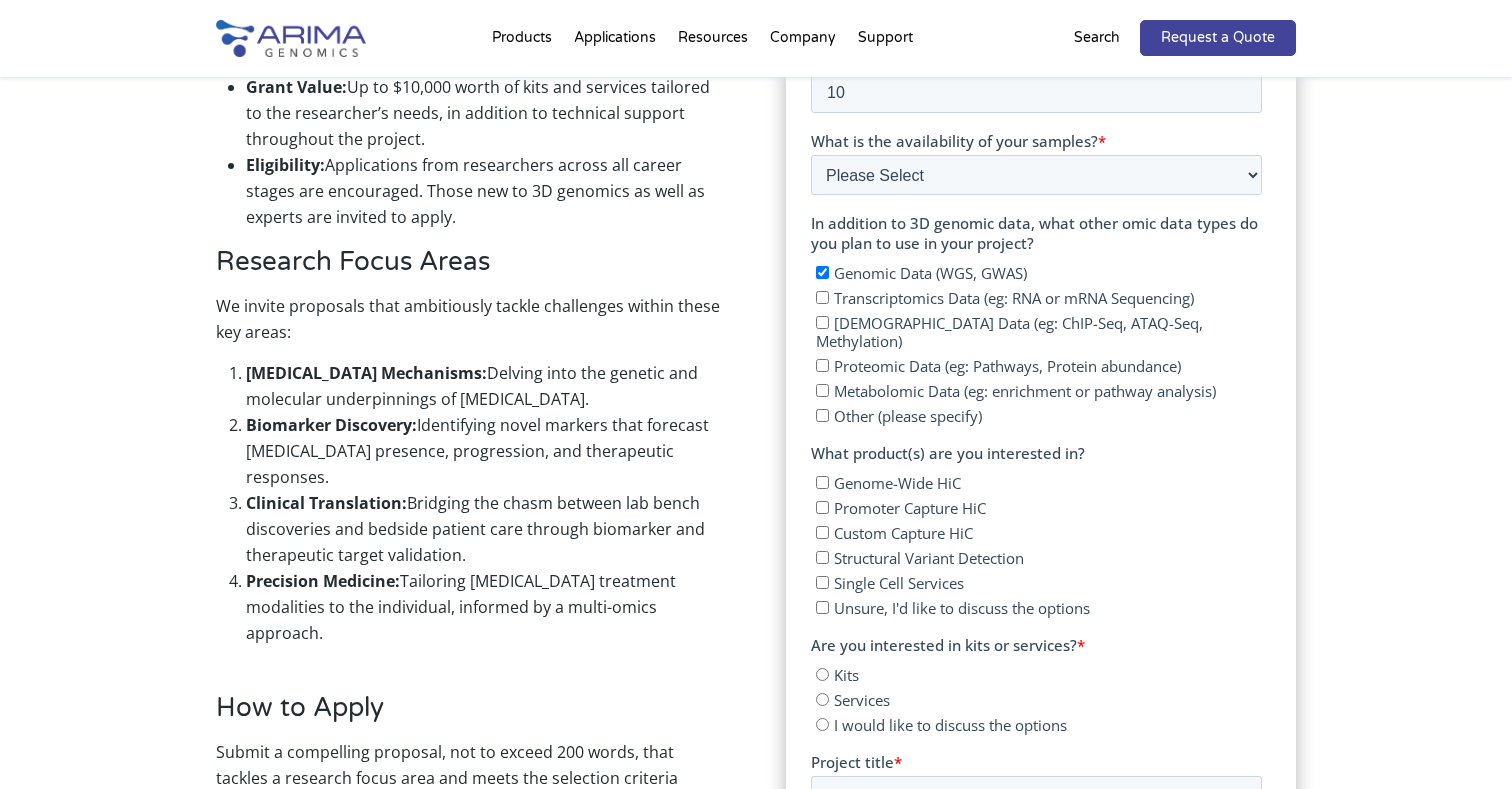 scroll, scrollTop: 1004, scrollLeft: 0, axis: vertical 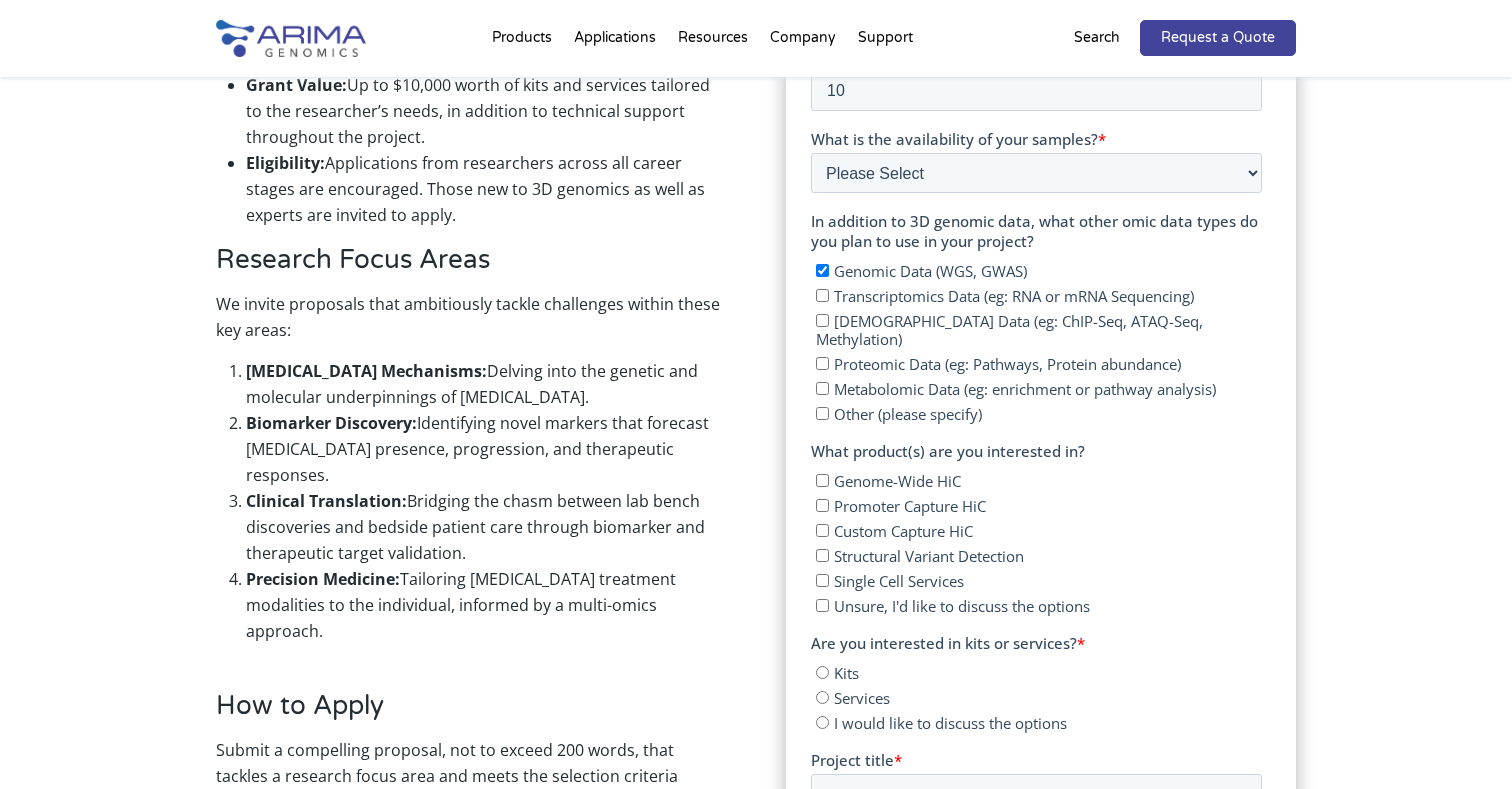 click on "Transcriptomics Data (eg: RNA or mRNA Sequencing)" at bounding box center [1013, 296] 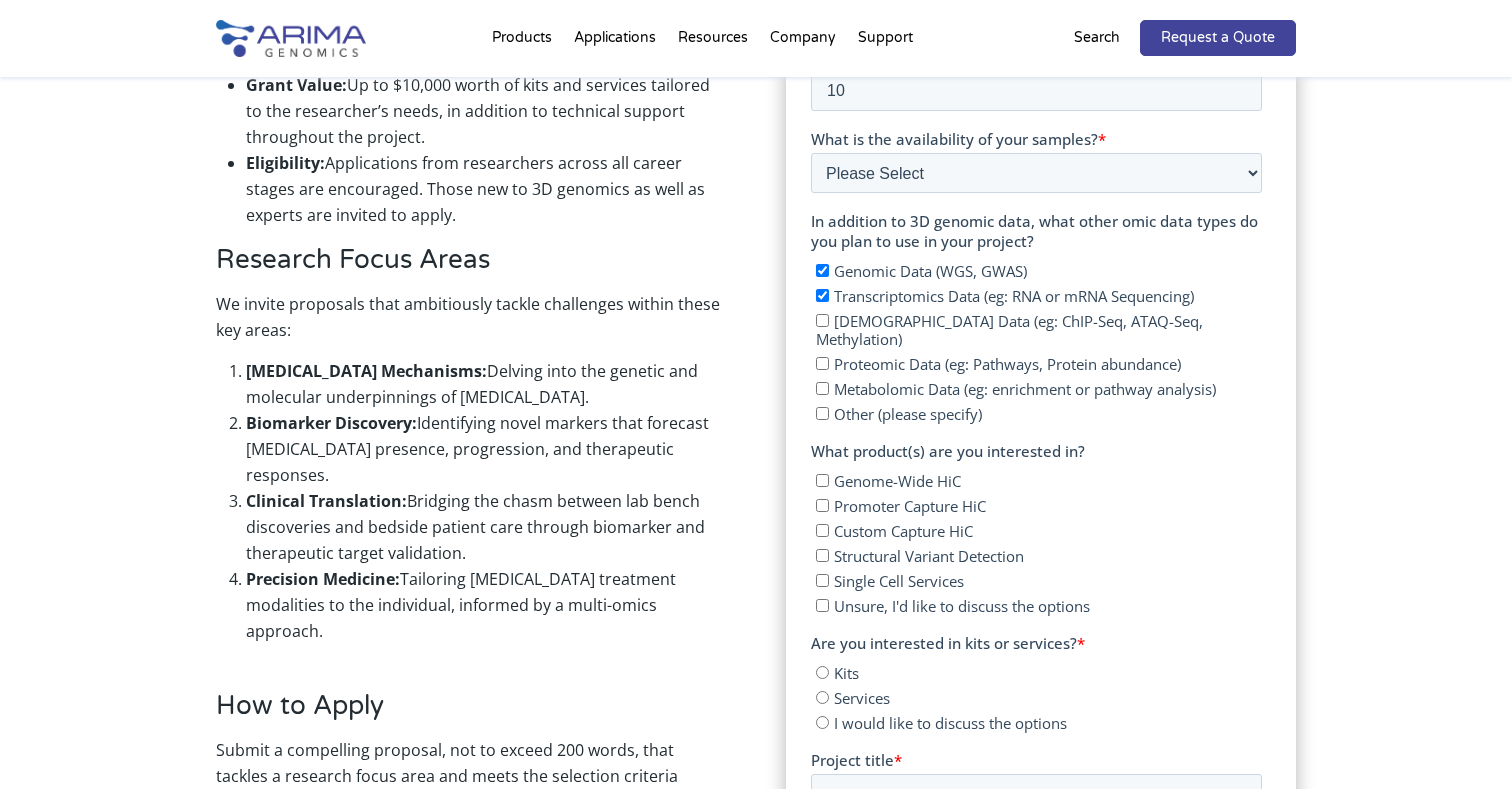 checkbox on "true" 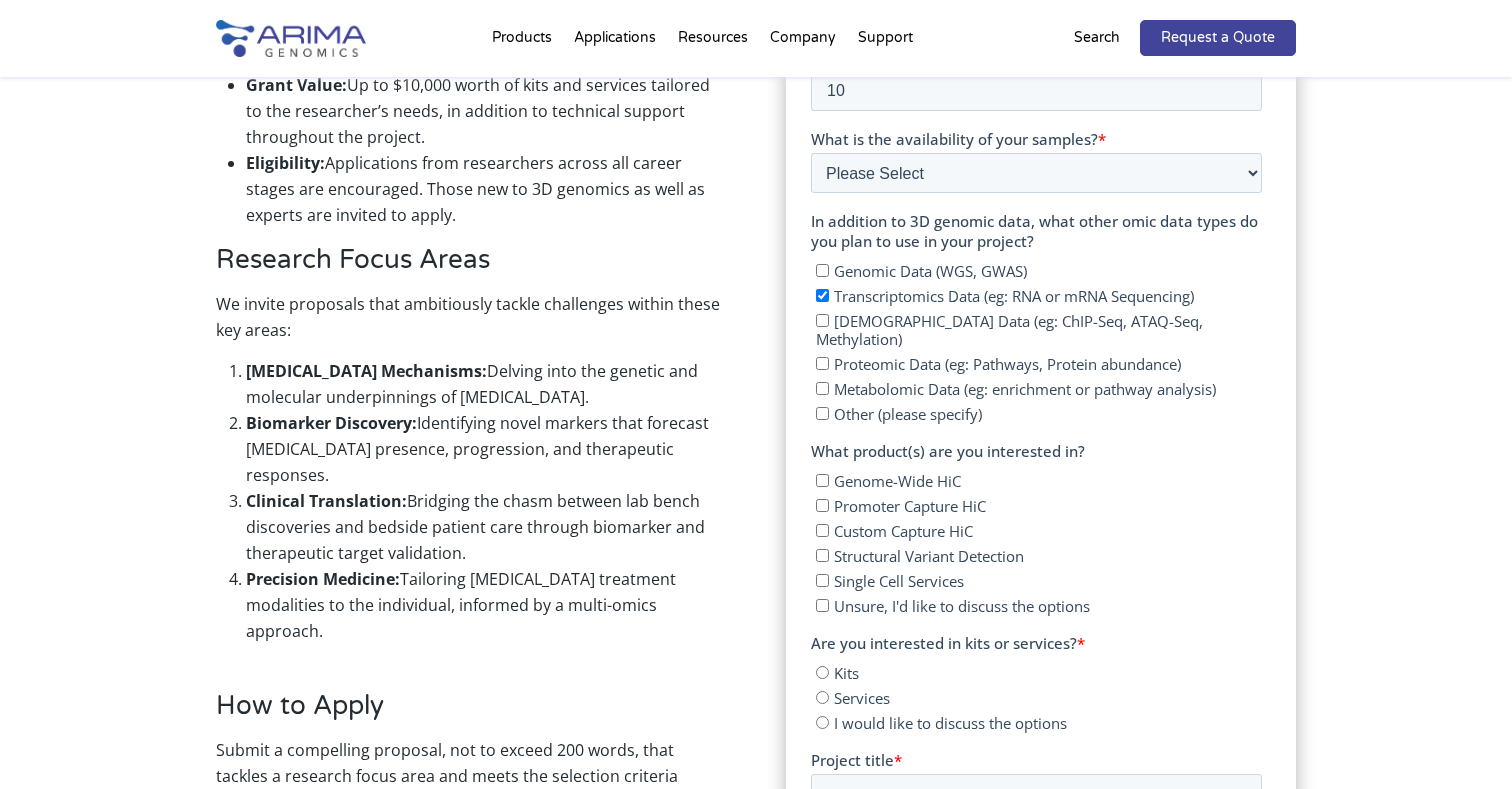 checkbox on "false" 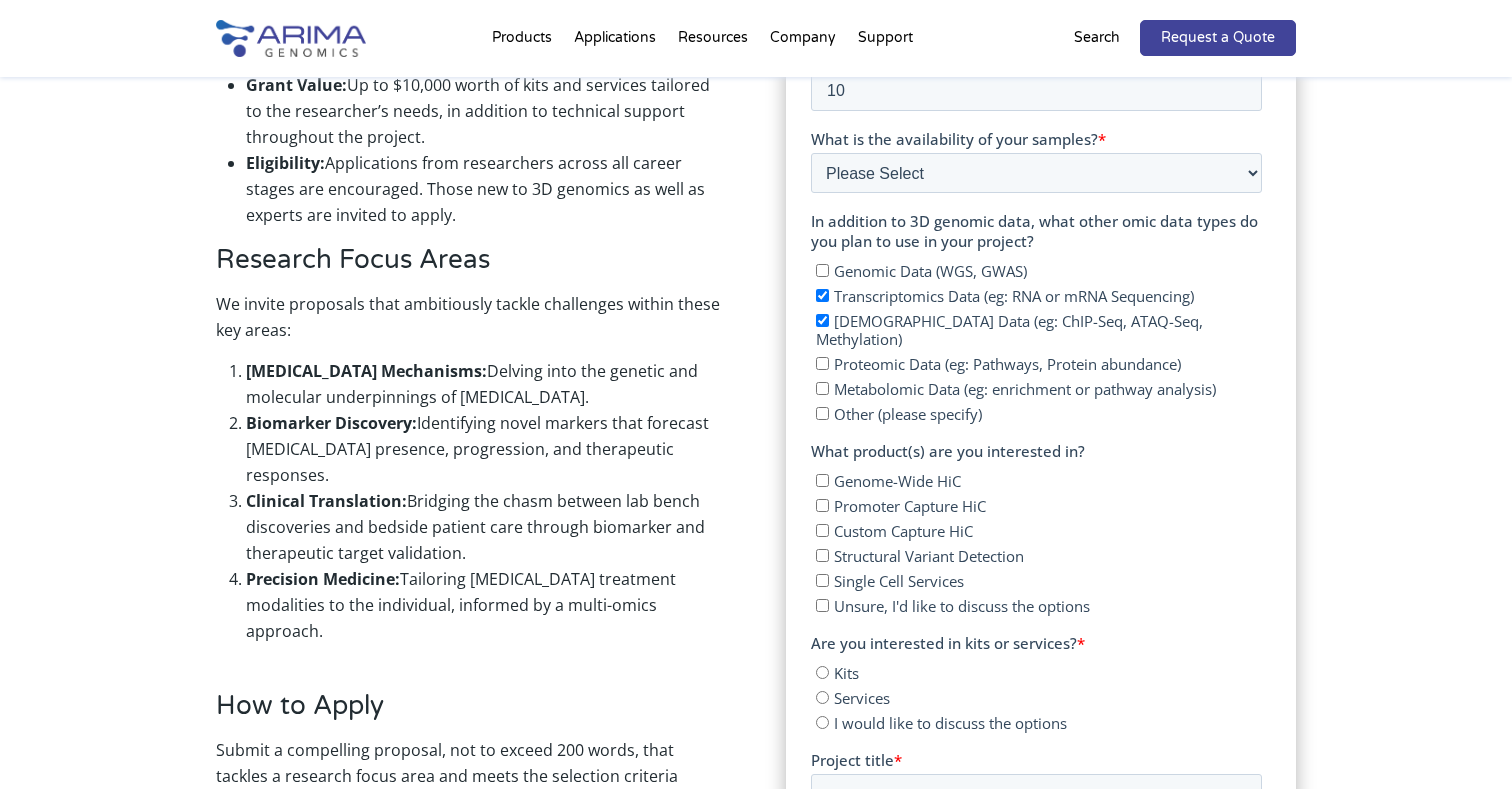 checkbox on "true" 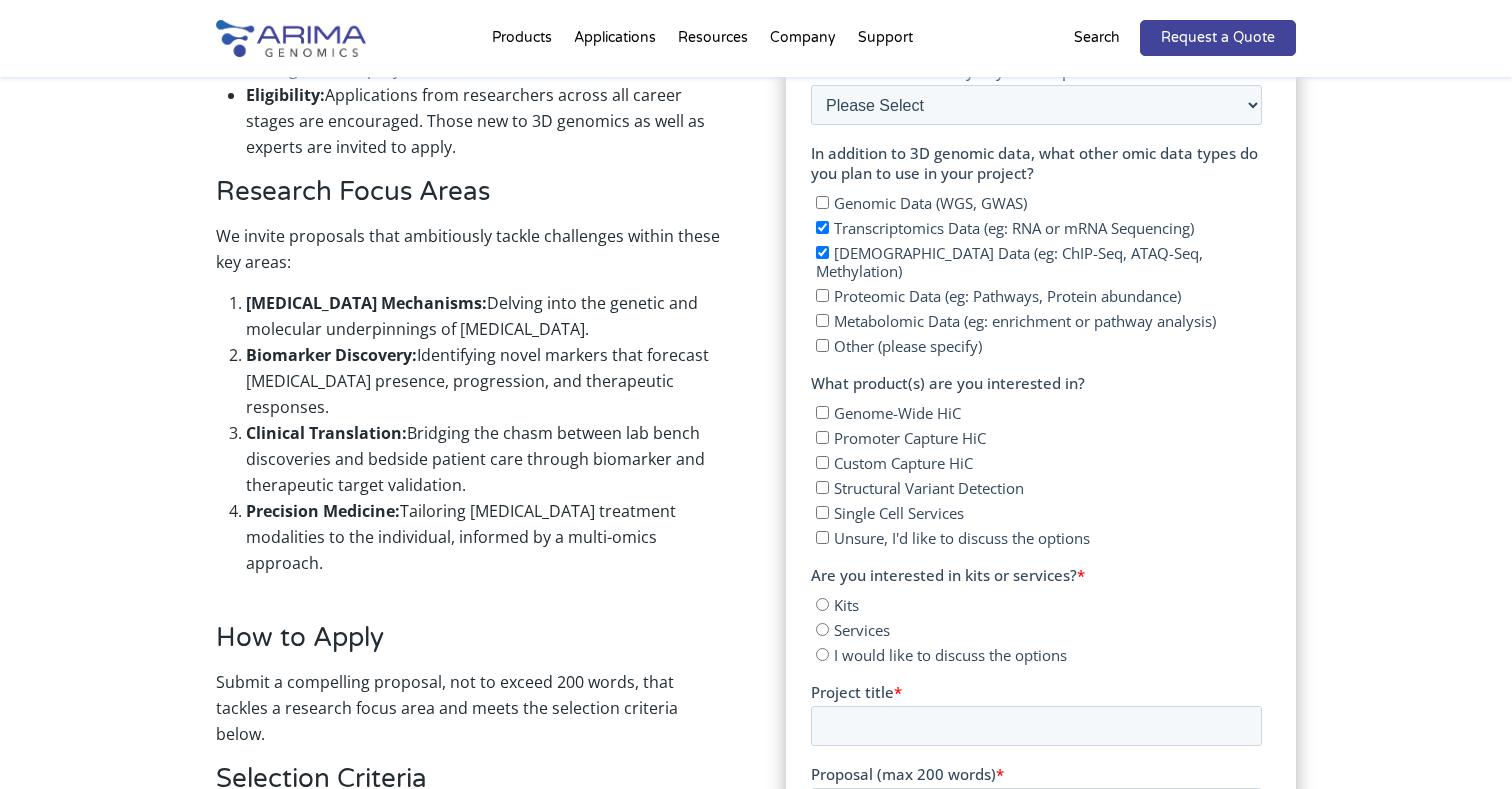scroll, scrollTop: 1074, scrollLeft: 0, axis: vertical 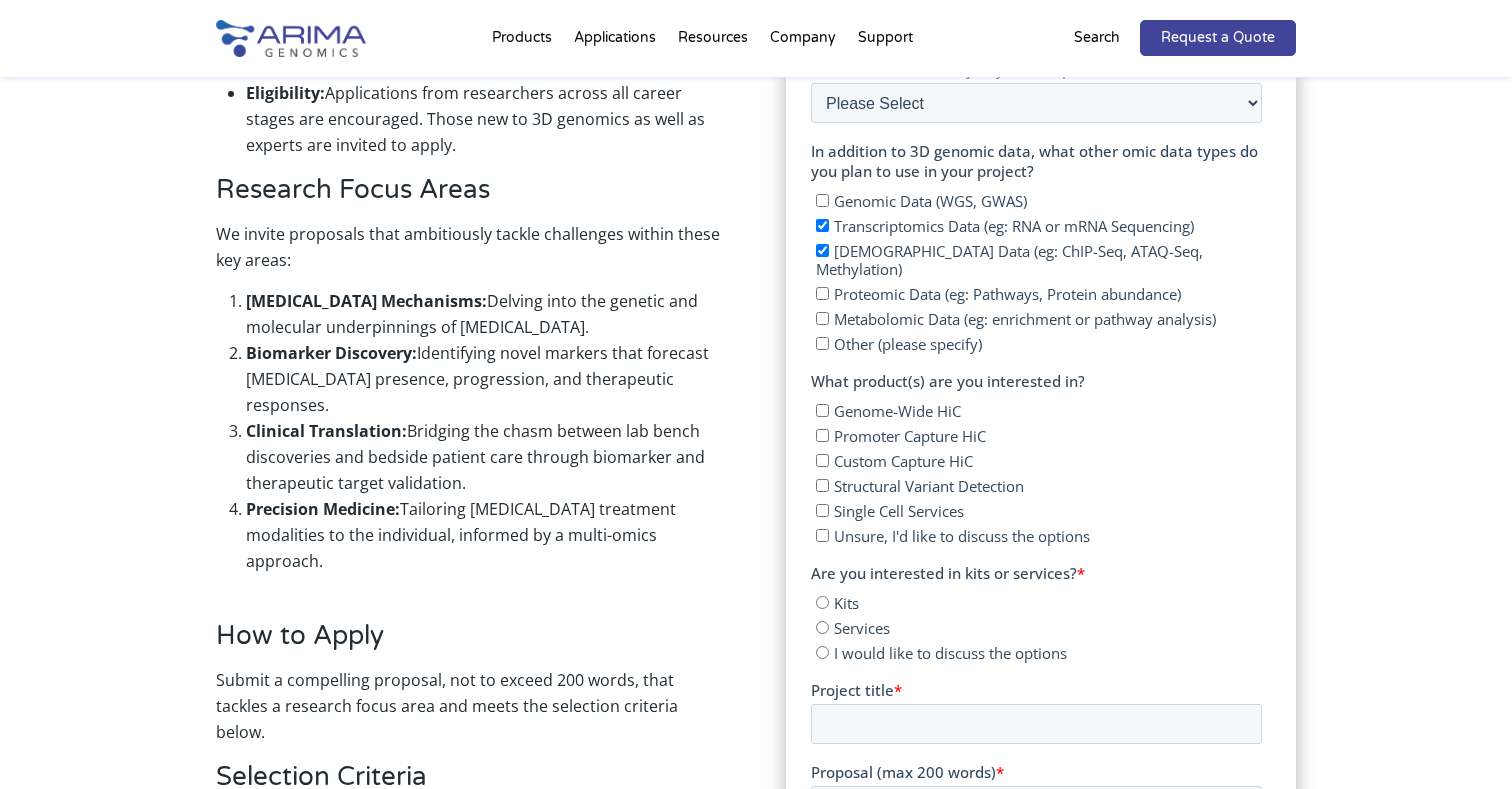 click on "Other (please specify)" at bounding box center (821, 343) 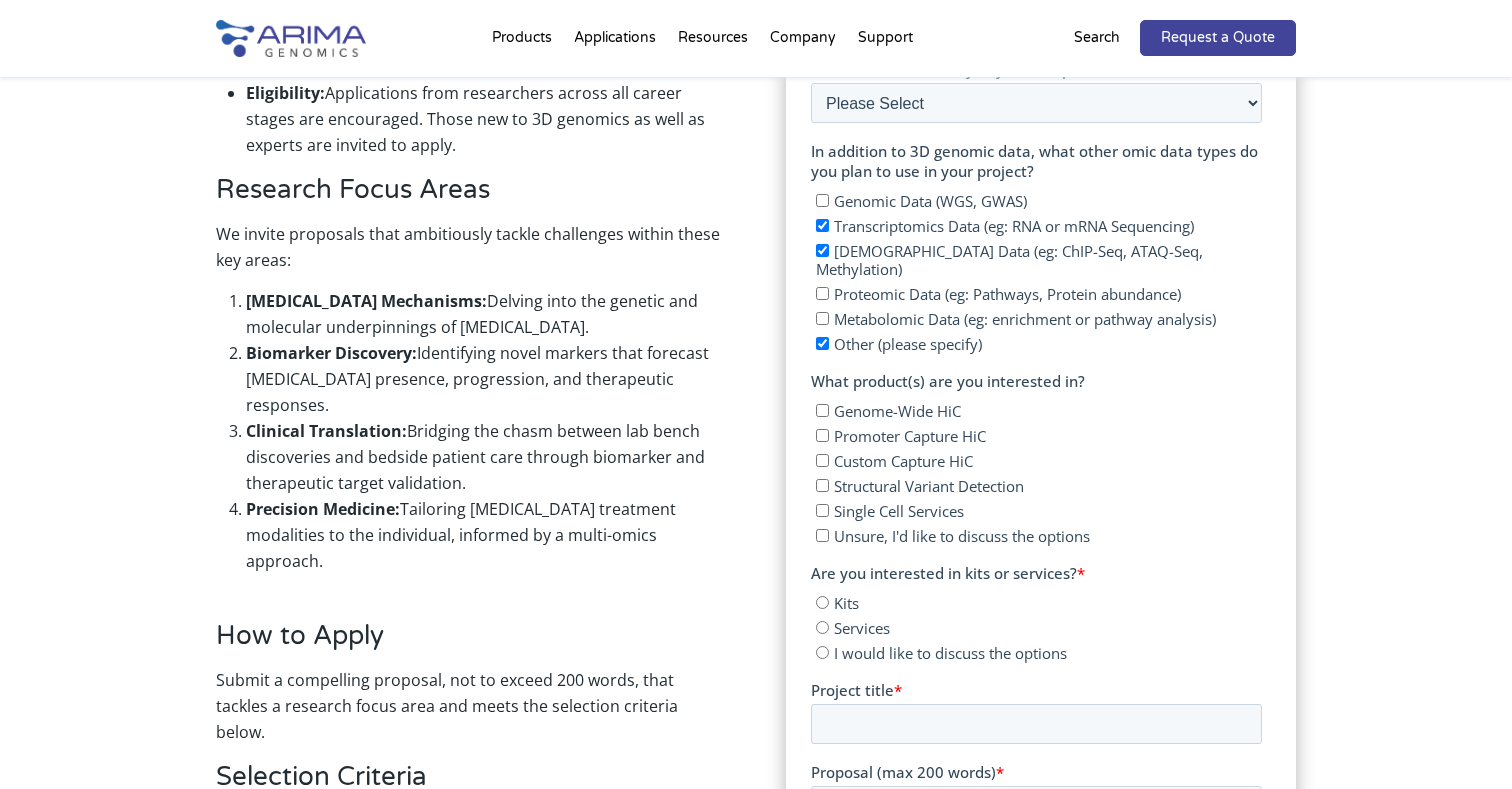 checkbox on "true" 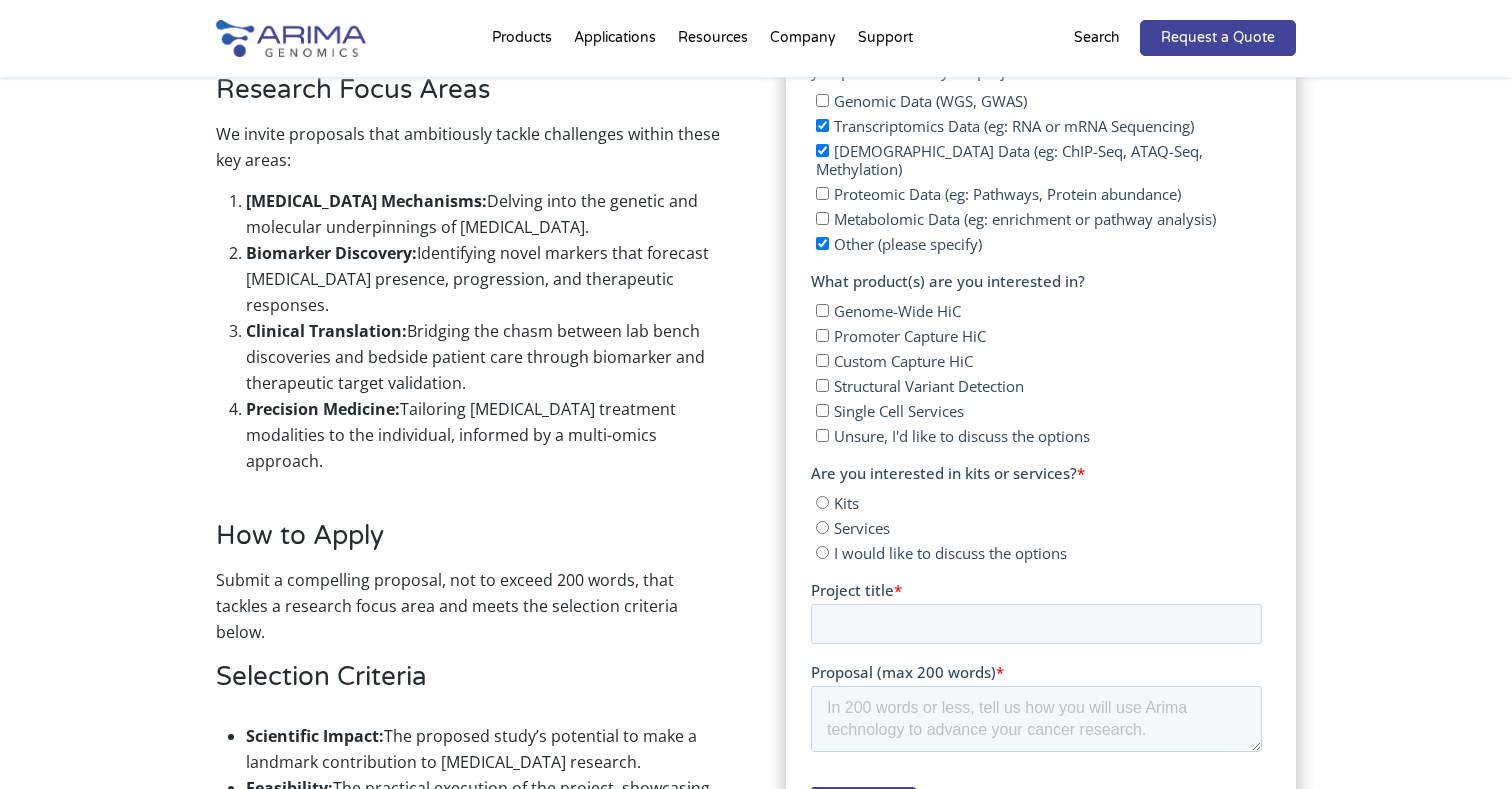 scroll, scrollTop: 1187, scrollLeft: 0, axis: vertical 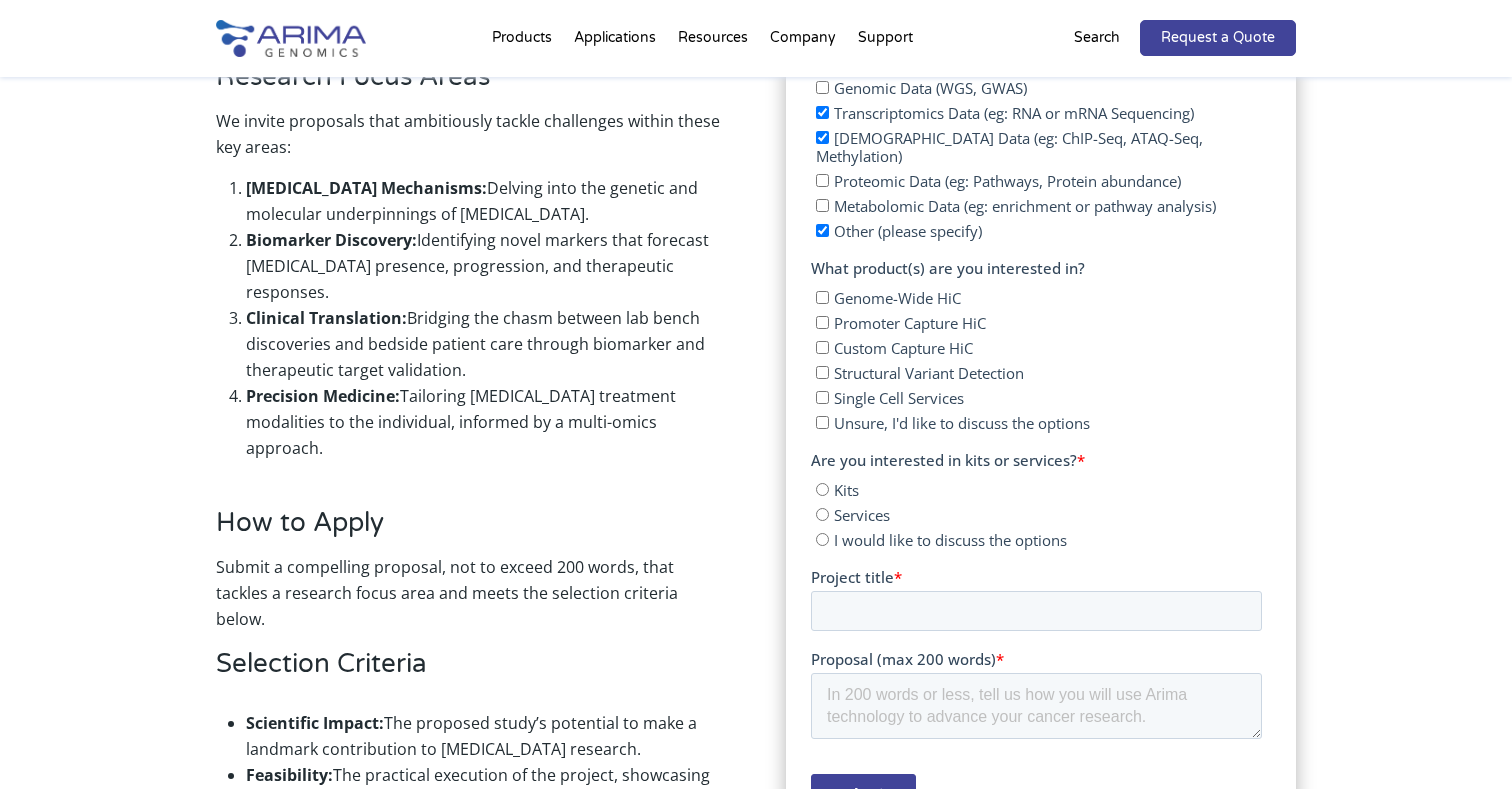 click on "Genome-Wide HiC" at bounding box center [896, 298] 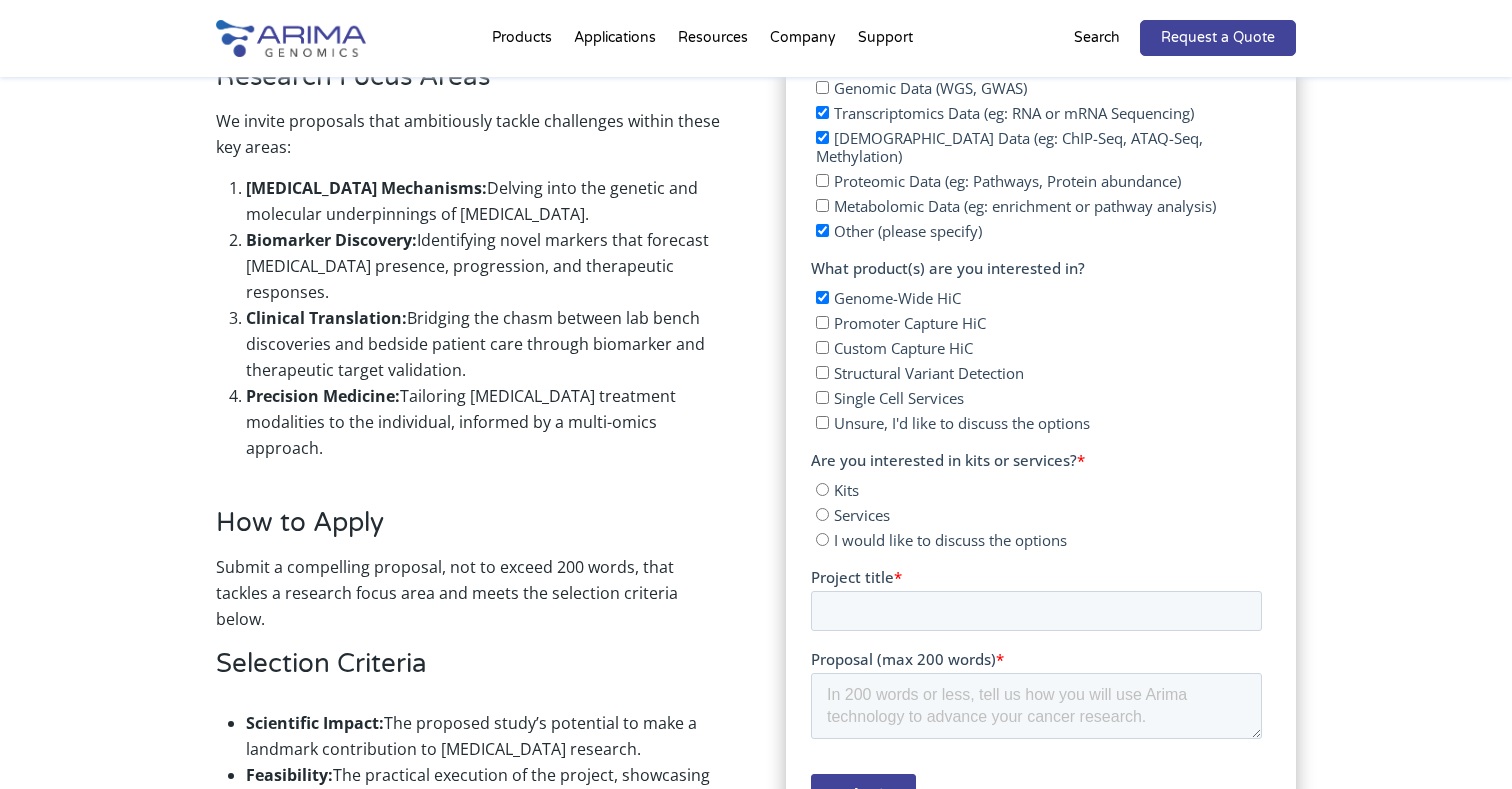 checkbox on "true" 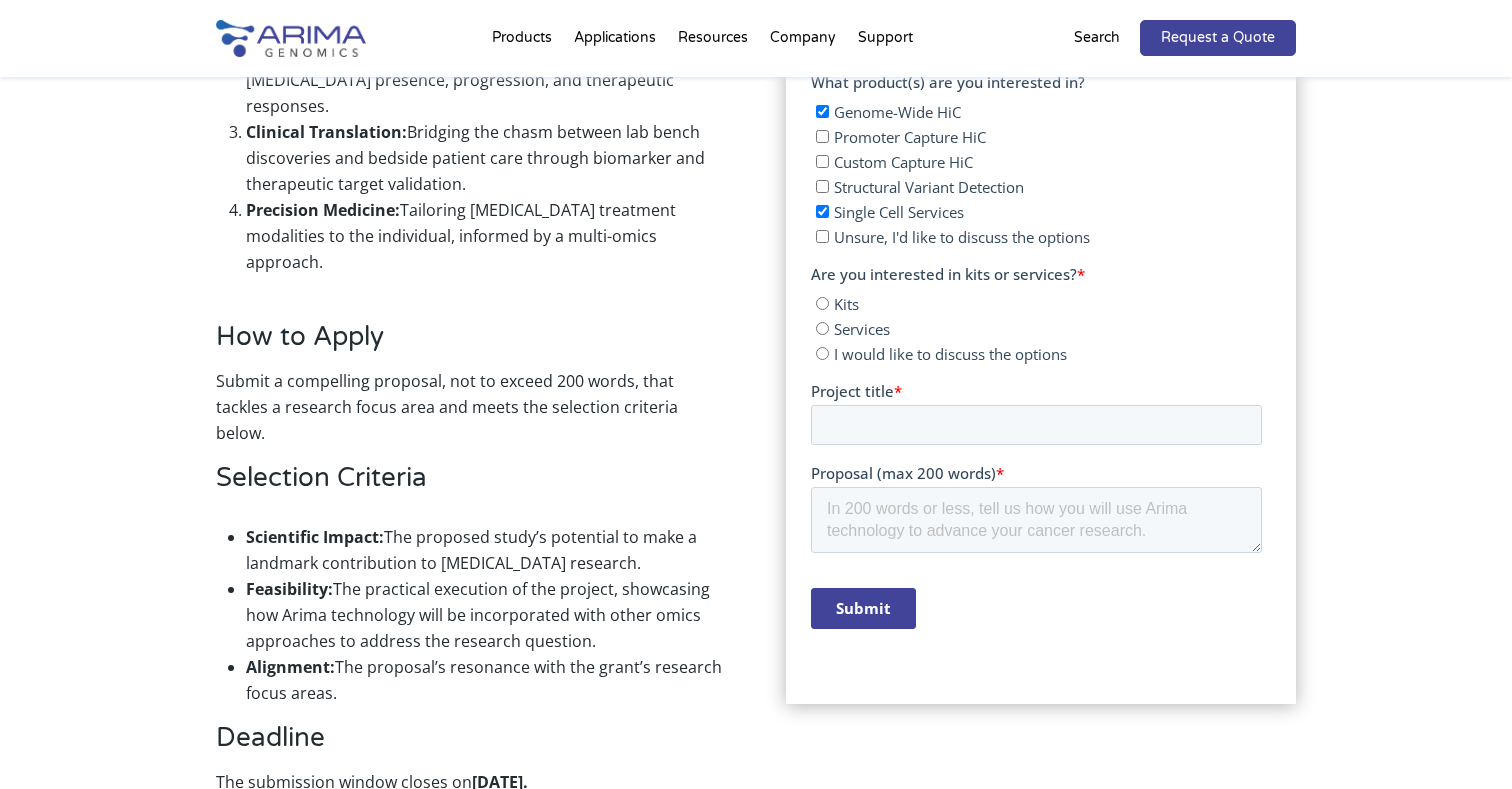 scroll, scrollTop: 1373, scrollLeft: 0, axis: vertical 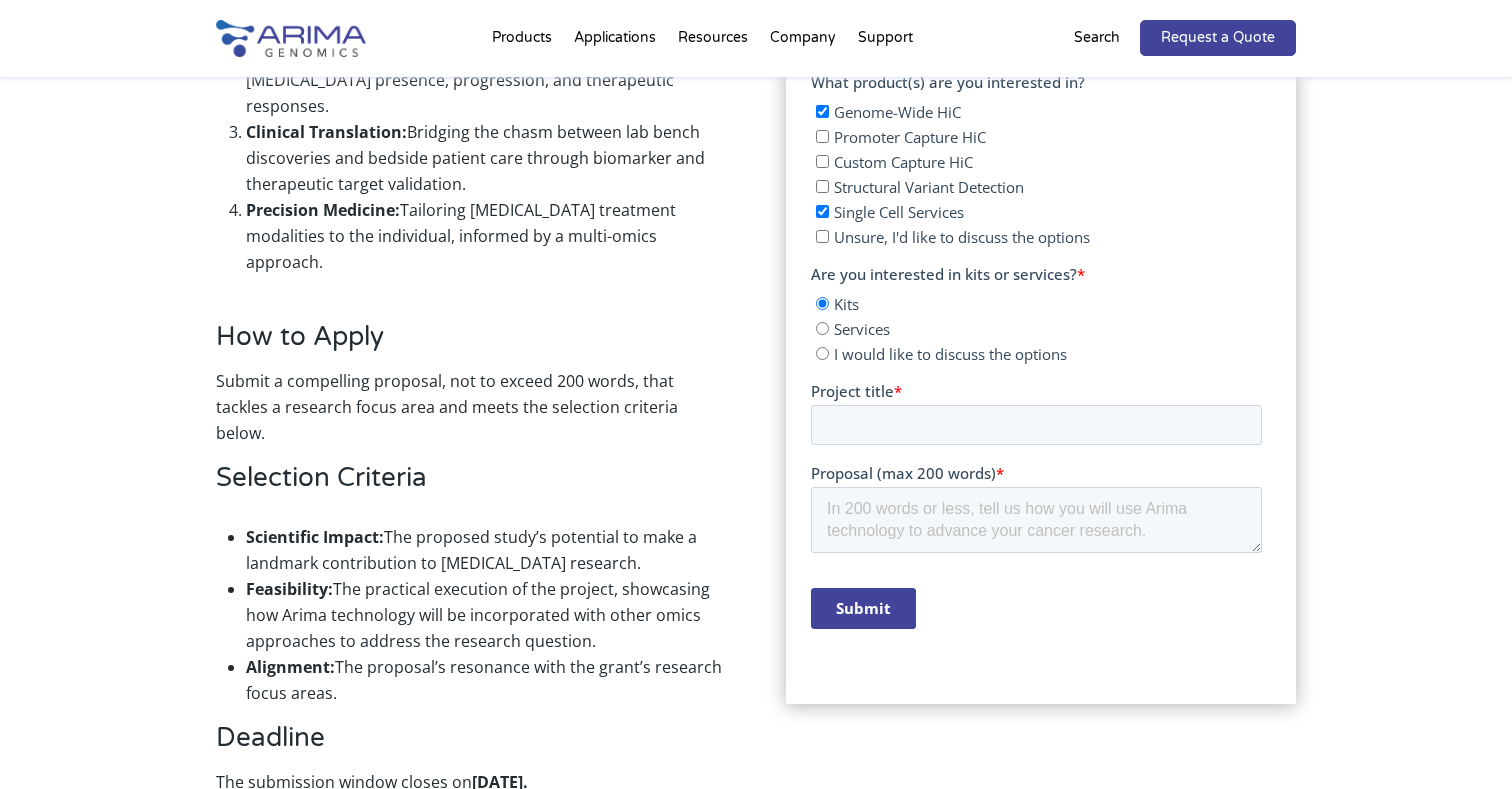 click on "Services" at bounding box center (821, 328) 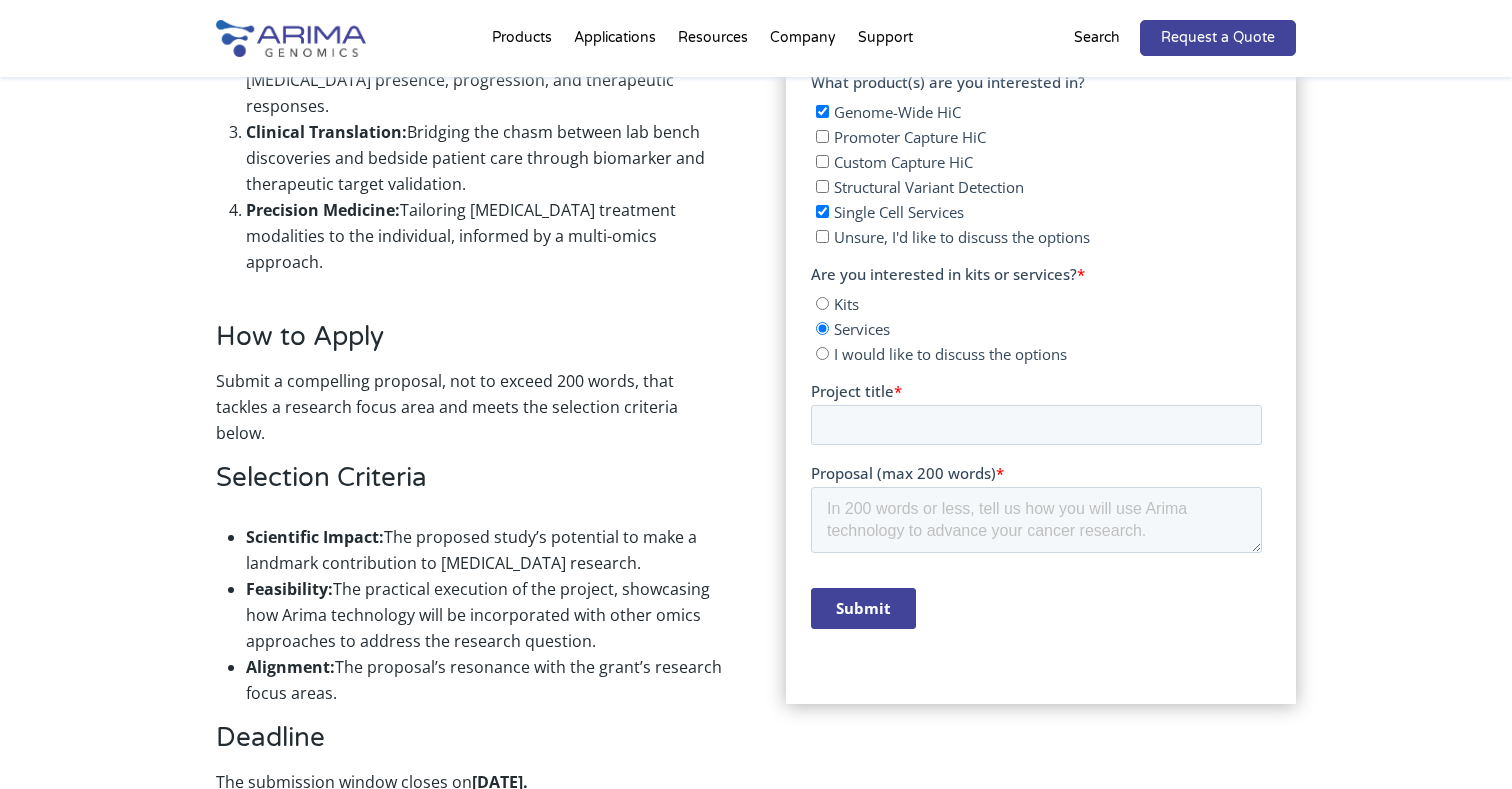 click on "Kits" at bounding box center [821, 303] 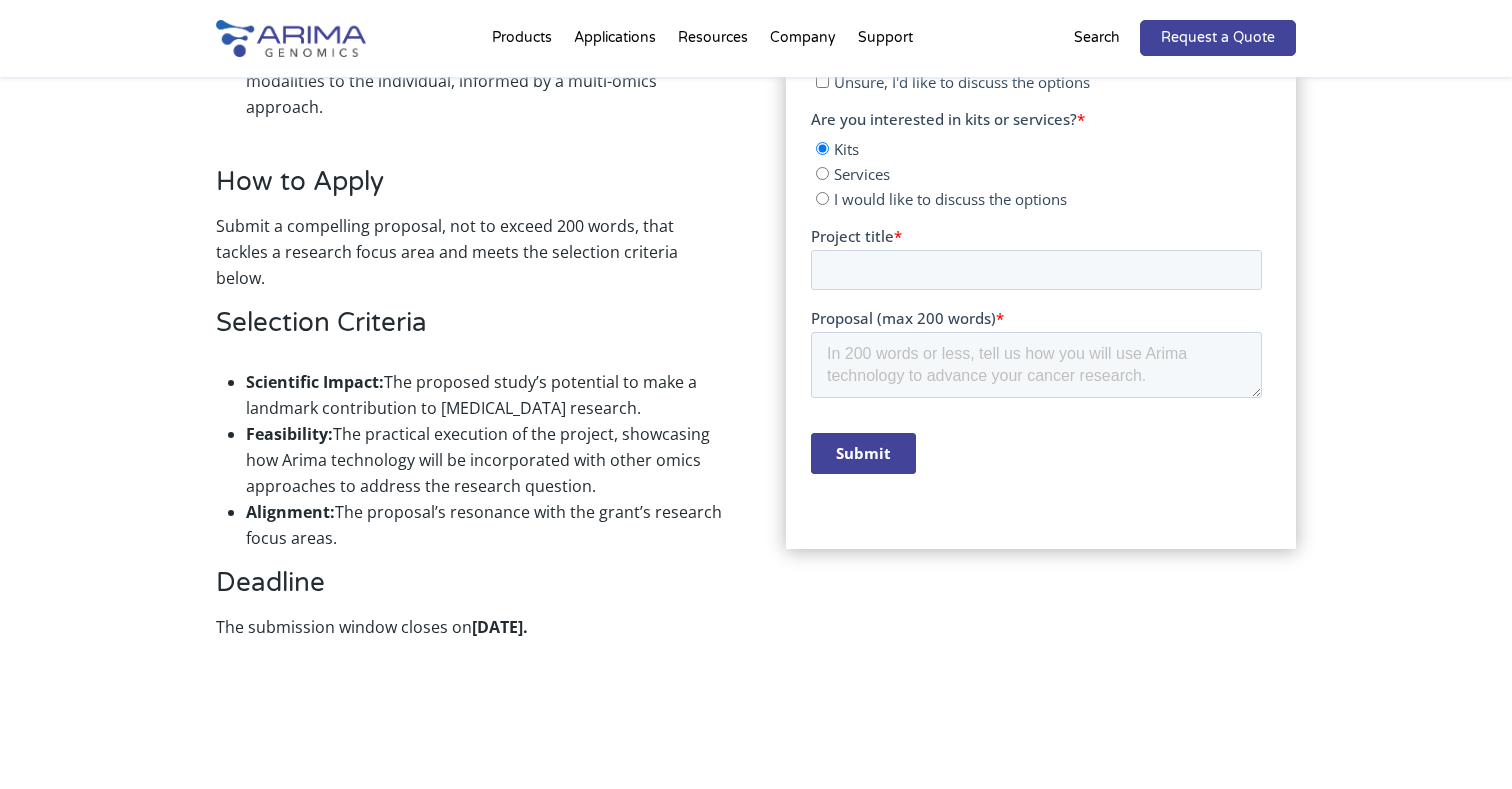 scroll, scrollTop: 1511, scrollLeft: 0, axis: vertical 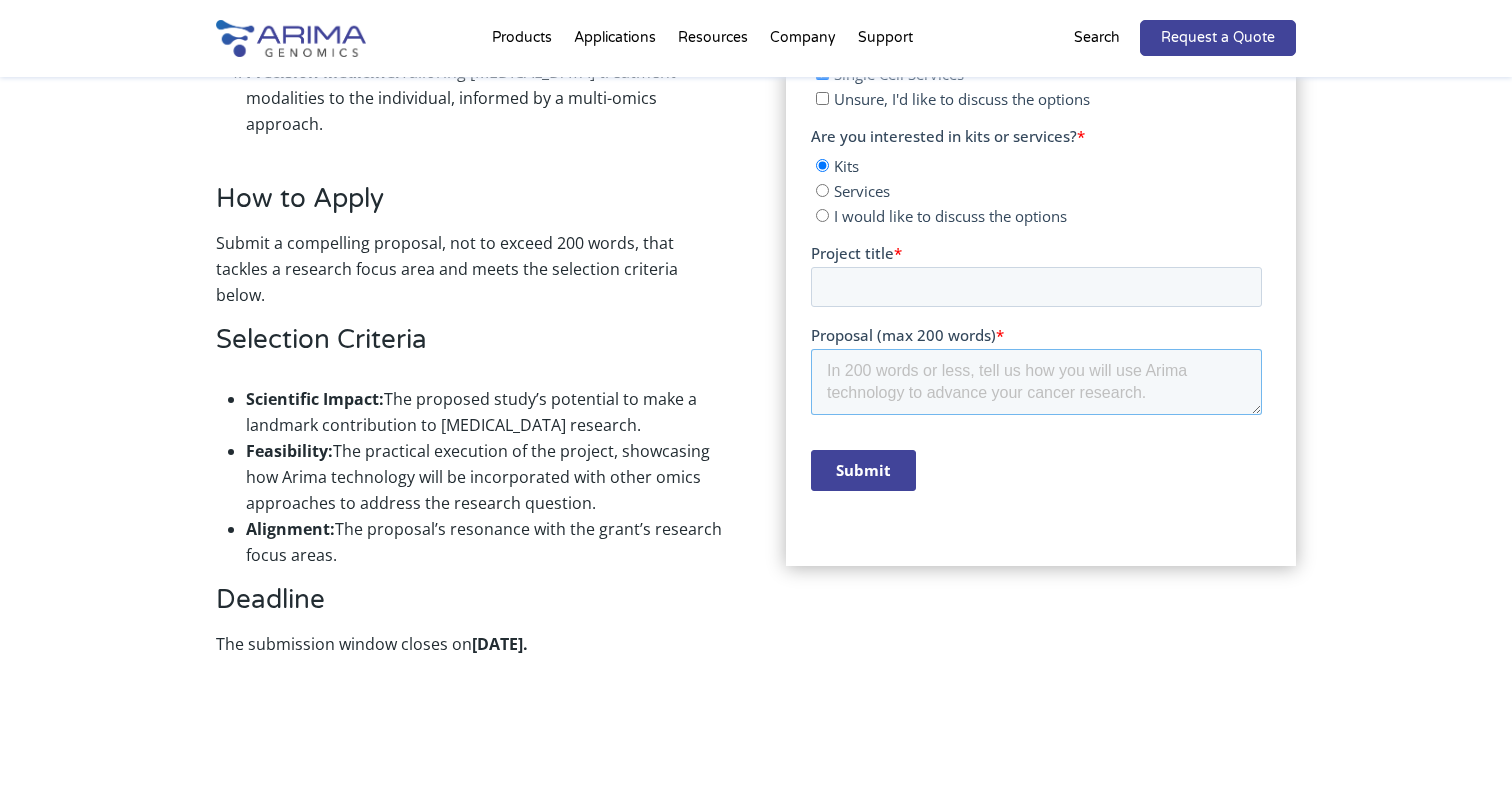 click on "Proposal (max 200 words) *" at bounding box center [1035, 382] 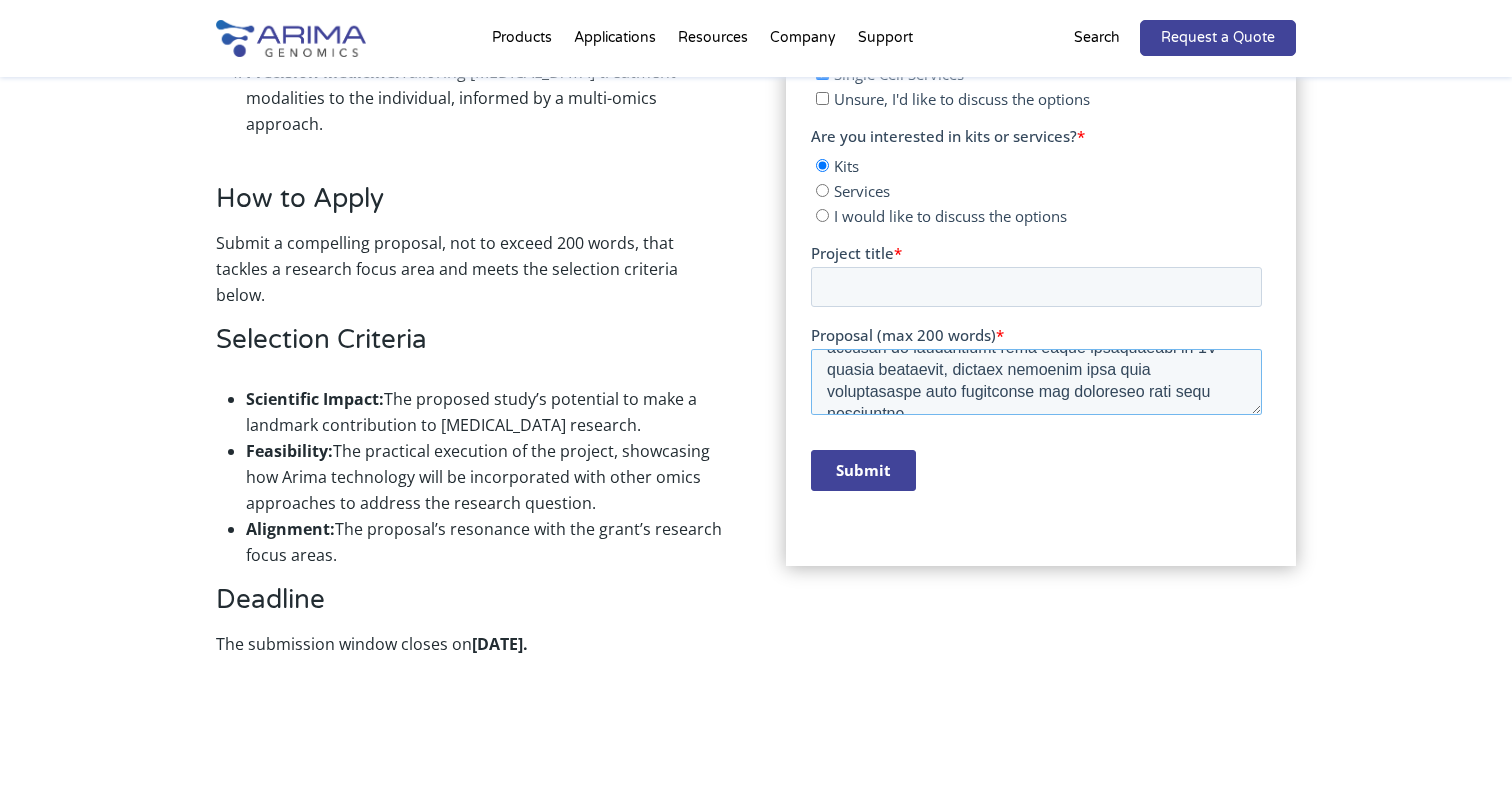 scroll, scrollTop: 506, scrollLeft: 0, axis: vertical 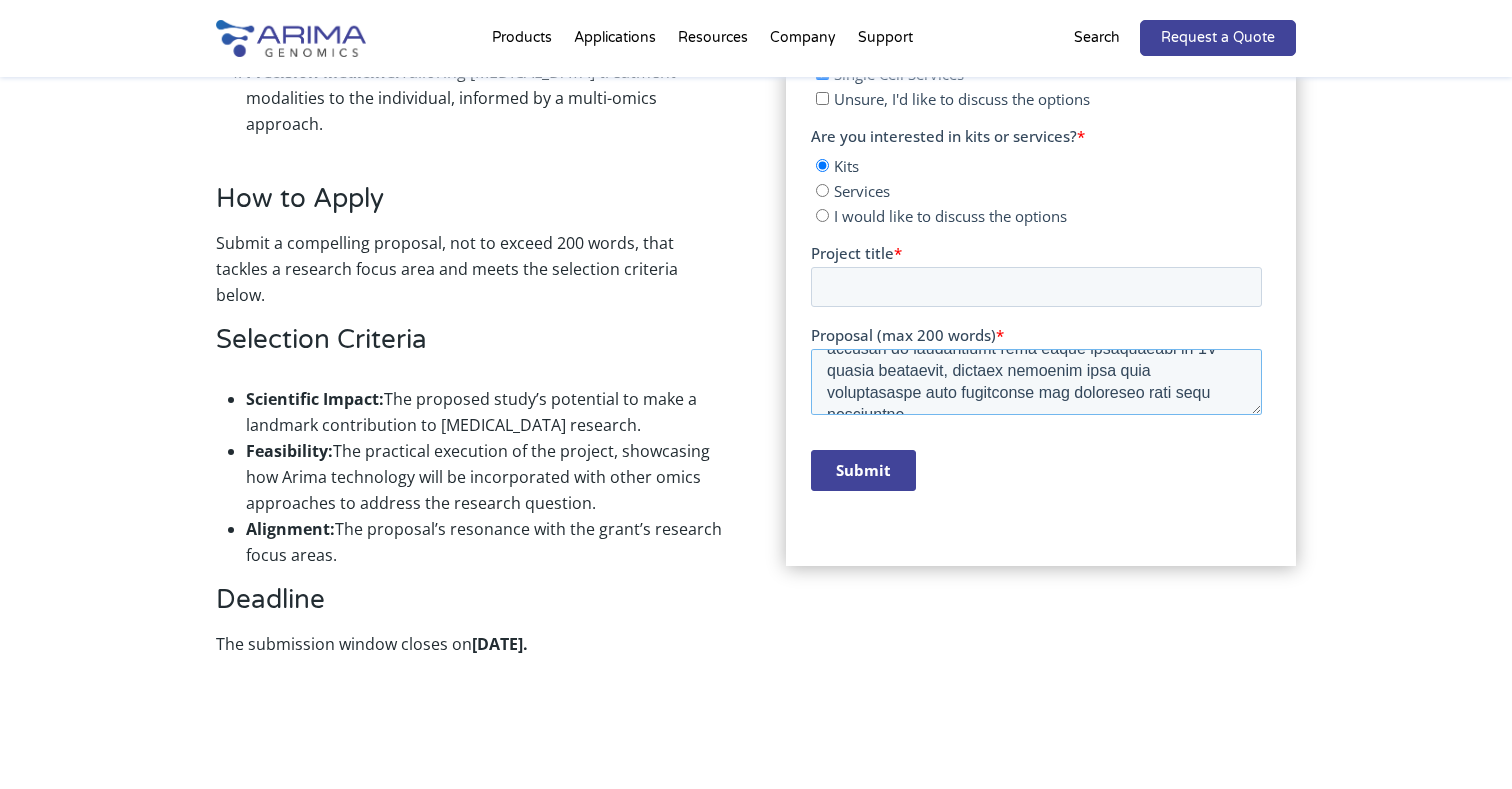 type on "We will integrate the Arima Hi-C workflow with measurements of DNA methylation, histone modifications (CUT&RUN), and RNA-seq to characterize the effects of low-dose radiation on lung cell types. Low-dose radiation occurs in the environment (radon), medical diagnostics (CT scans), and occupational situations, but how these exposures lead to lung fibrosis or cancer is not well understood. We will expose human lung cell types (fibroblast, epithelial, endothelial cells) to low-dose gamma irradiation and then measure their transcriptome, key histone modifications, DNA methylation, and chromosome conformation (Hi-C).  Arima Hi-C kits will be critical to the success of these goals. We plan to measure DNA methylation within the Hi-C experiment using a bisulfite conversion at the end of the protocol. Demonstrating this approach could be a valuable contribution to other Arima users. We previously showed that high doses of radiation change 3D genome structure, and key fibrosis genes lie at structural domain boundarie..." 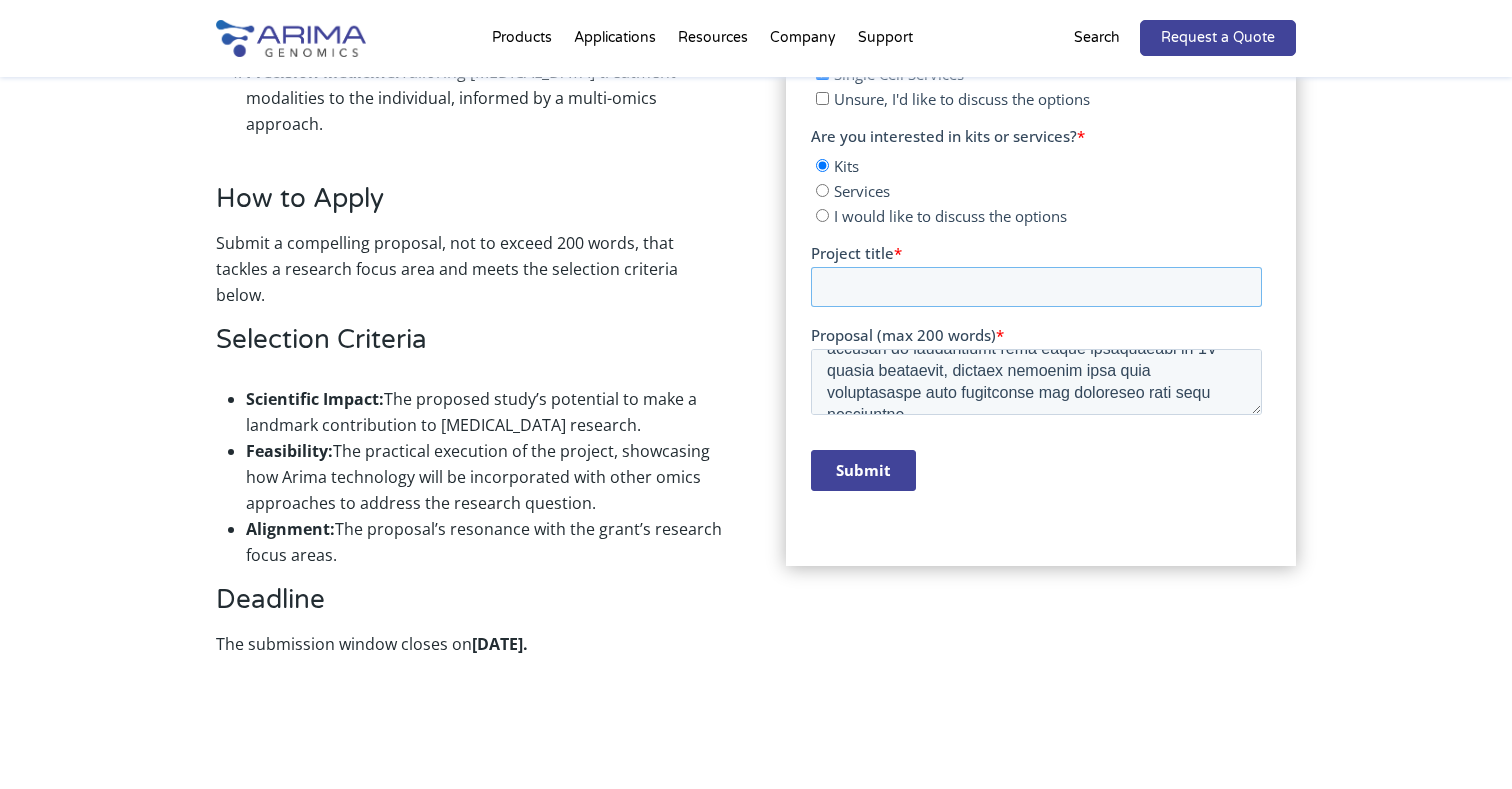 click on "Project title *" at bounding box center [1035, 287] 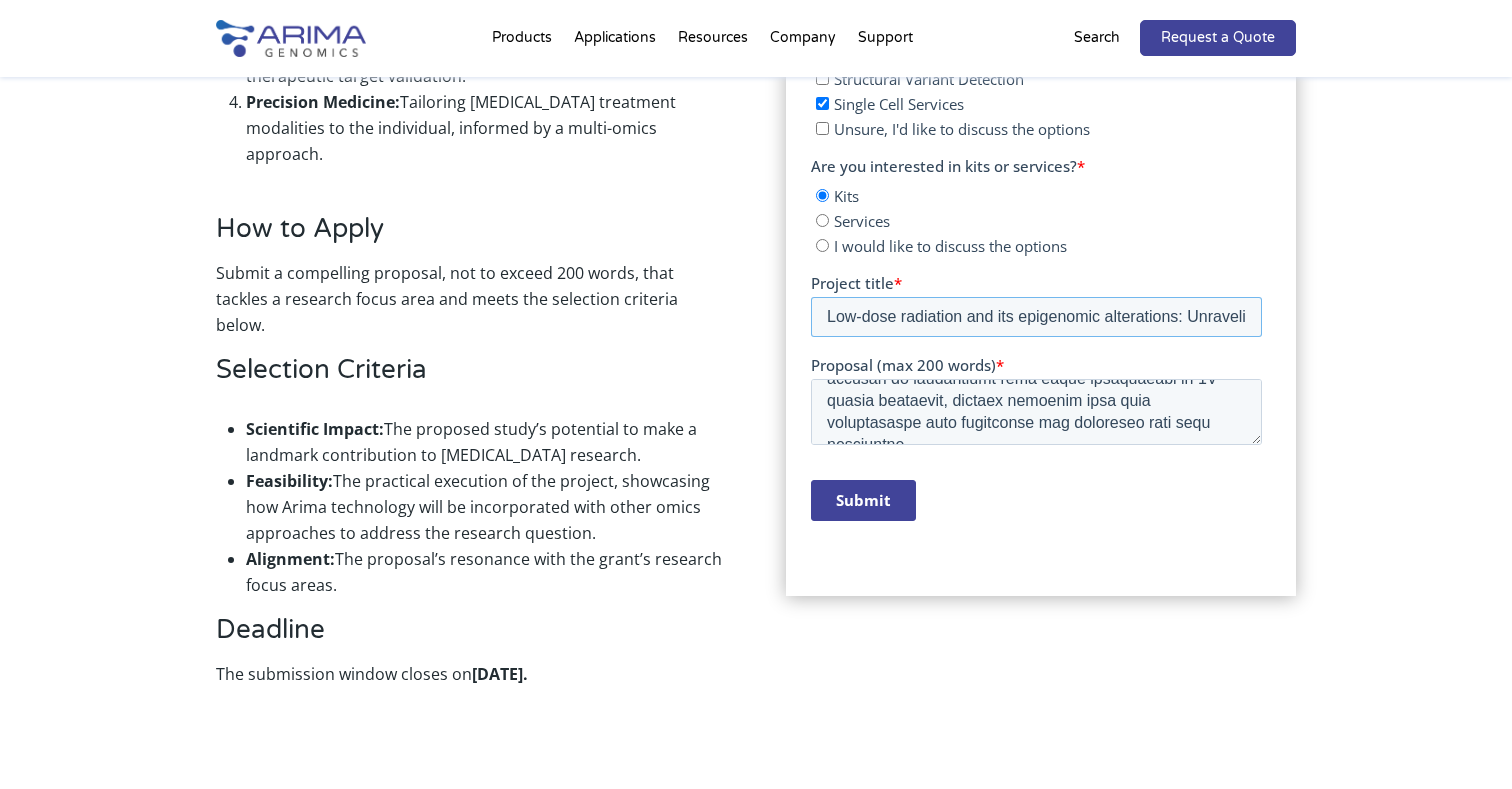 scroll, scrollTop: 1483, scrollLeft: 0, axis: vertical 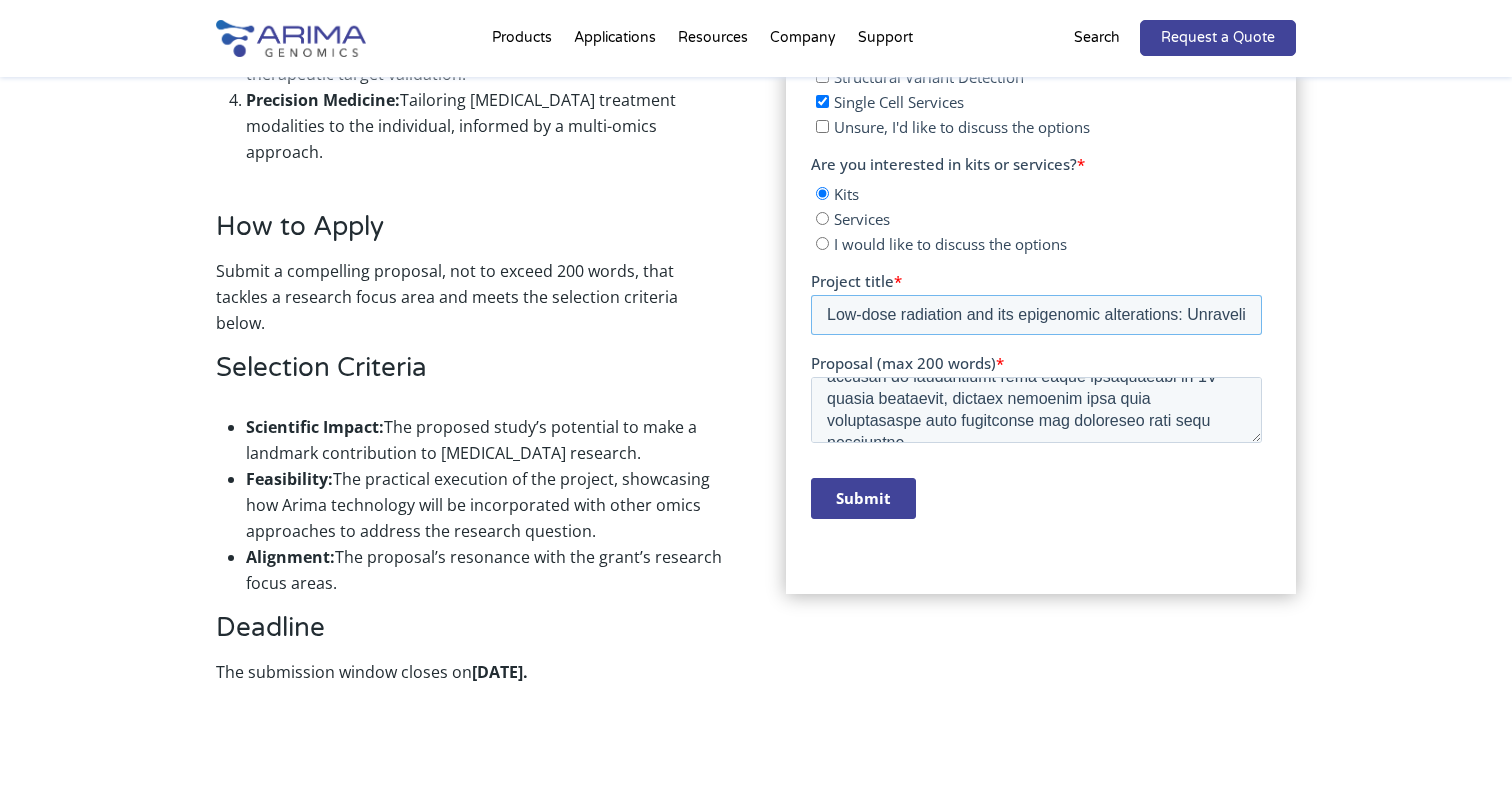 click on "Low-dose radiation and its epigenomic alterations: Unraveling the molecular mechanisms" at bounding box center (1035, 315) 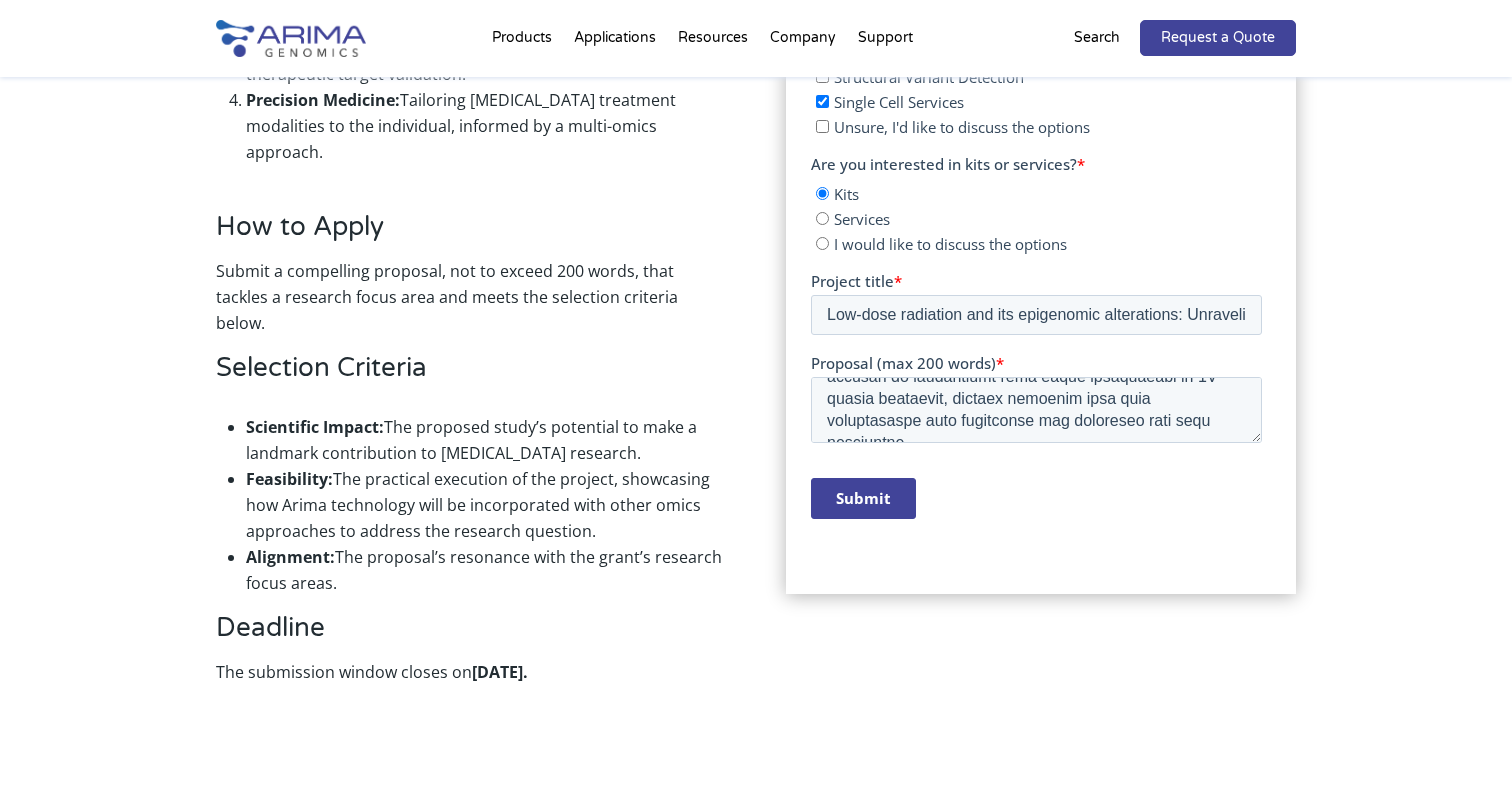 click on "Submit" at bounding box center (862, 498) 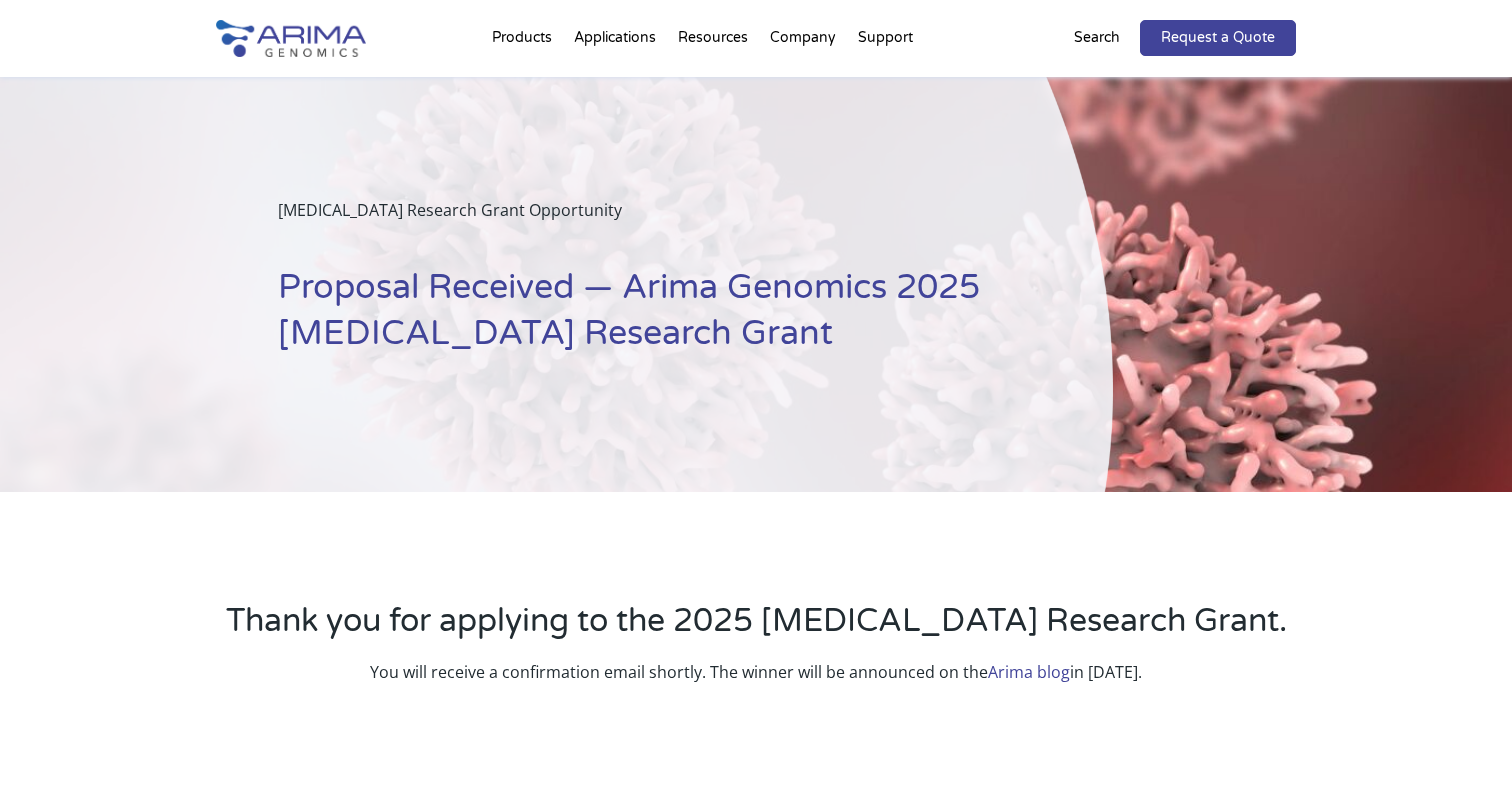 scroll, scrollTop: 0, scrollLeft: 0, axis: both 